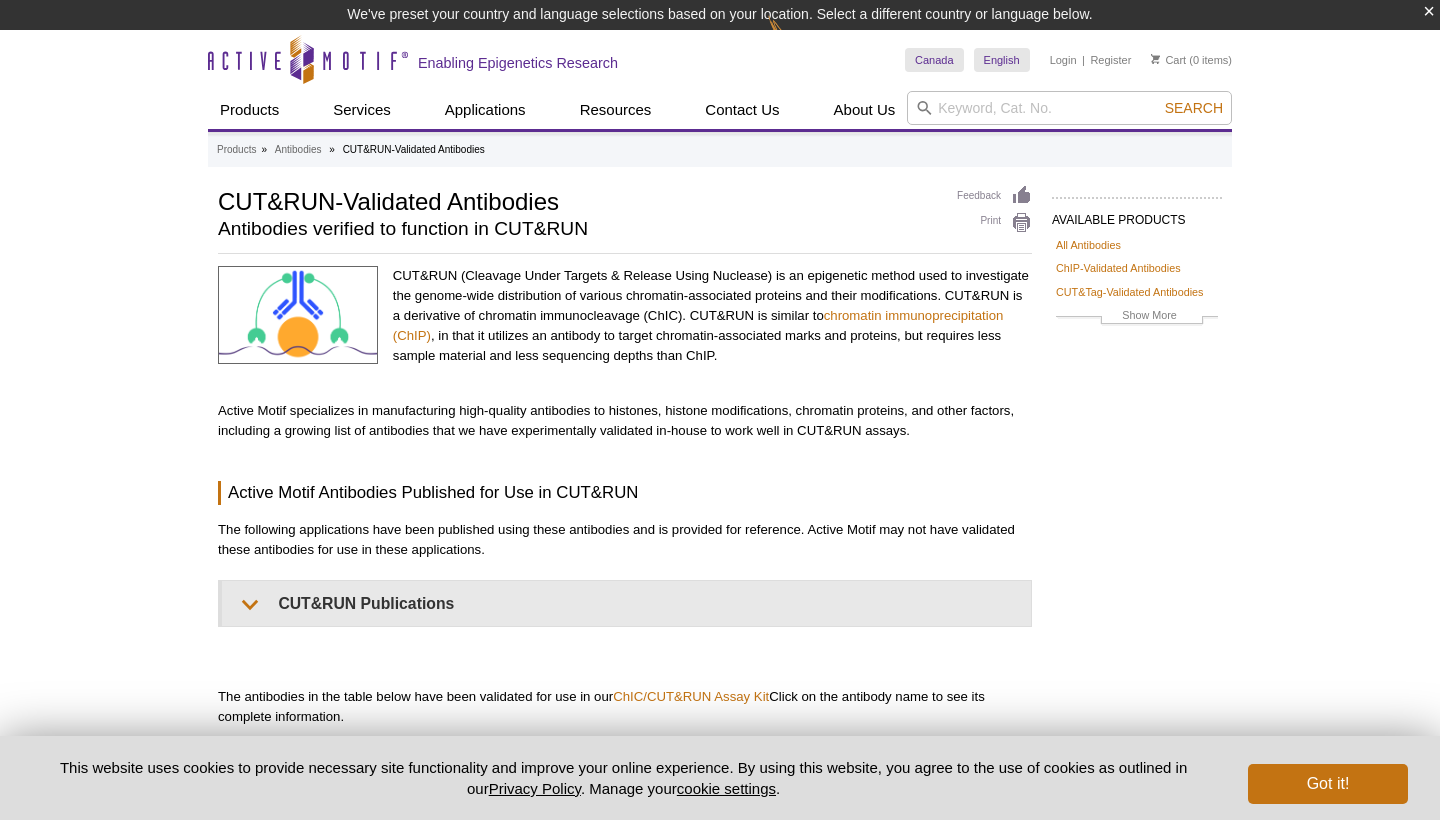 scroll, scrollTop: 0, scrollLeft: 0, axis: both 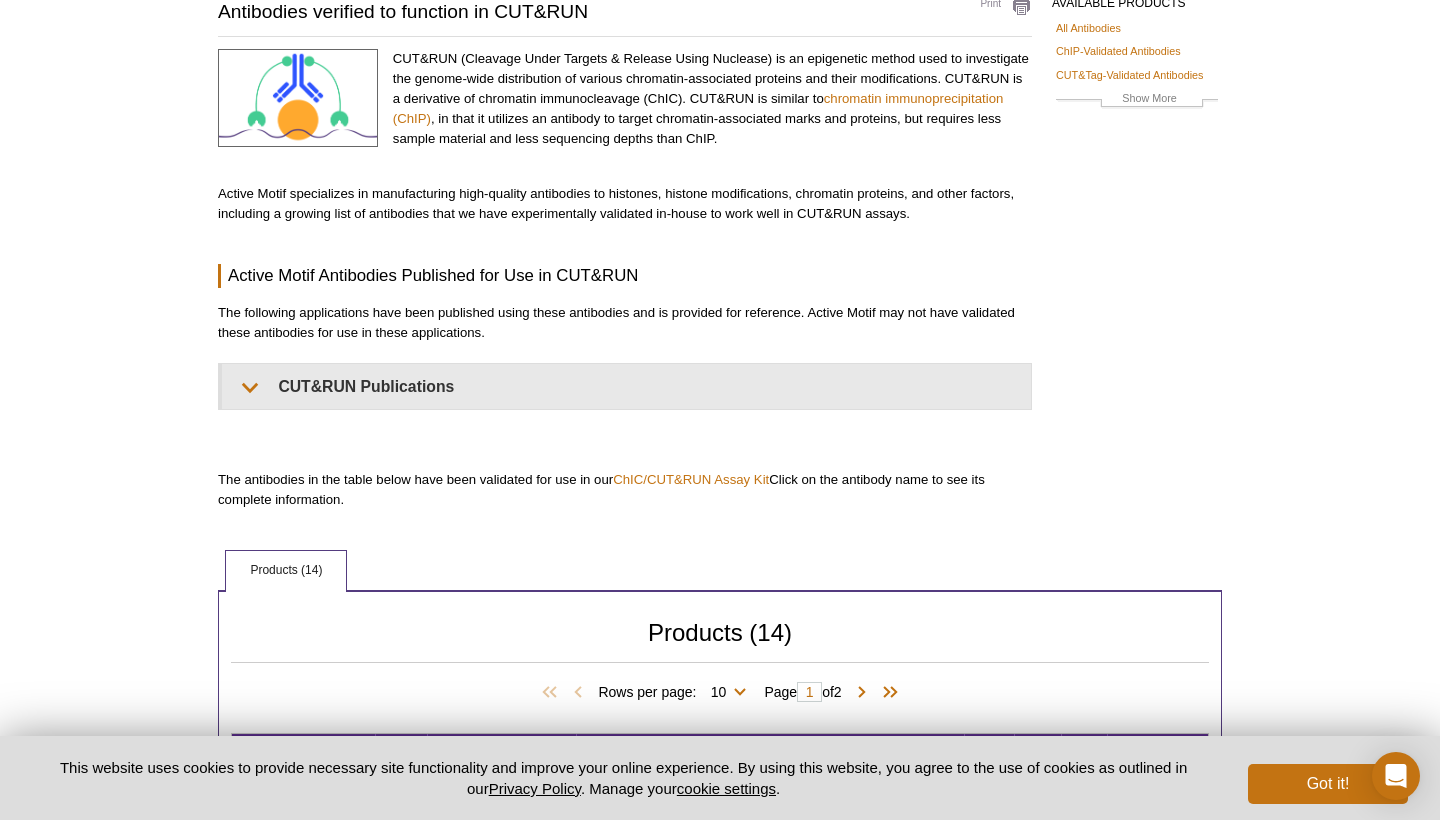 click on "CUT&RUN (Cleavage Under Targets & Release Using Nuclease) is an epigenetic method used to investigate the genome-wide distribution of various chromatin-associated proteins and their modifications. CUT&RUN is a derivative of chromatin immunocleavage (ChIC). CUT&RUN is similar to  chromatin immunoprecipitation (ChIP) , in that it utilizes an antibody to target chromatin-associated marks and proteins, but requires less sample material and less sequencing depths than ChIP.
Active Motif specializes in manufacturing high-quality antibodies to histones, histone modifications, chromatin proteins, and other factors, including a growing list of antibodies that we have experimentally validated in-house to work well in CUT&RUN assays.
Active Motif Antibodies Published for Use in CUT&RUN
The following applications have been published using these antibodies and is provided for reference. Active Motif may not have validated these antibodies for use in these applications.
CUT&RUN Publications" at bounding box center (625, 279) 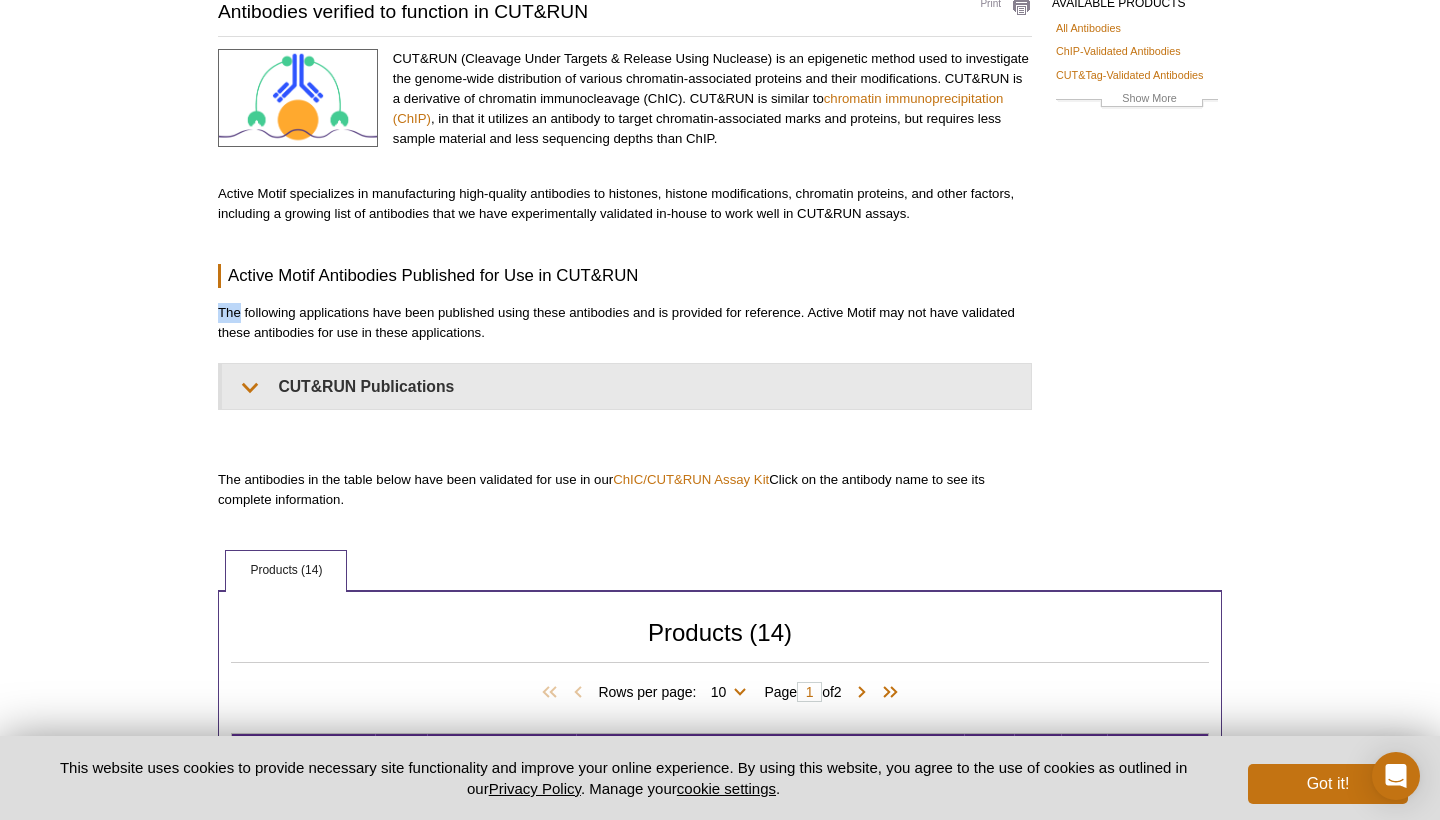 click on "CUT&RUN (Cleavage Under Targets & Release Using Nuclease) is an epigenetic method used to investigate the genome-wide distribution of various chromatin-associated proteins and their modifications. CUT&RUN is a derivative of chromatin immunocleavage (ChIC). CUT&RUN is similar to  chromatin immunoprecipitation (ChIP) , in that it utilizes an antibody to target chromatin-associated marks and proteins, but requires less sample material and less sequencing depths than ChIP.
Active Motif specializes in manufacturing high-quality antibodies to histones, histone modifications, chromatin proteins, and other factors, including a growing list of antibodies that we have experimentally validated in-house to work well in CUT&RUN assays.
Active Motif Antibodies Published for Use in CUT&RUN
The following applications have been published using these antibodies and is provided for reference. Active Motif may not have validated these antibodies for use in these applications.
CUT&RUN Publications" at bounding box center (625, 279) 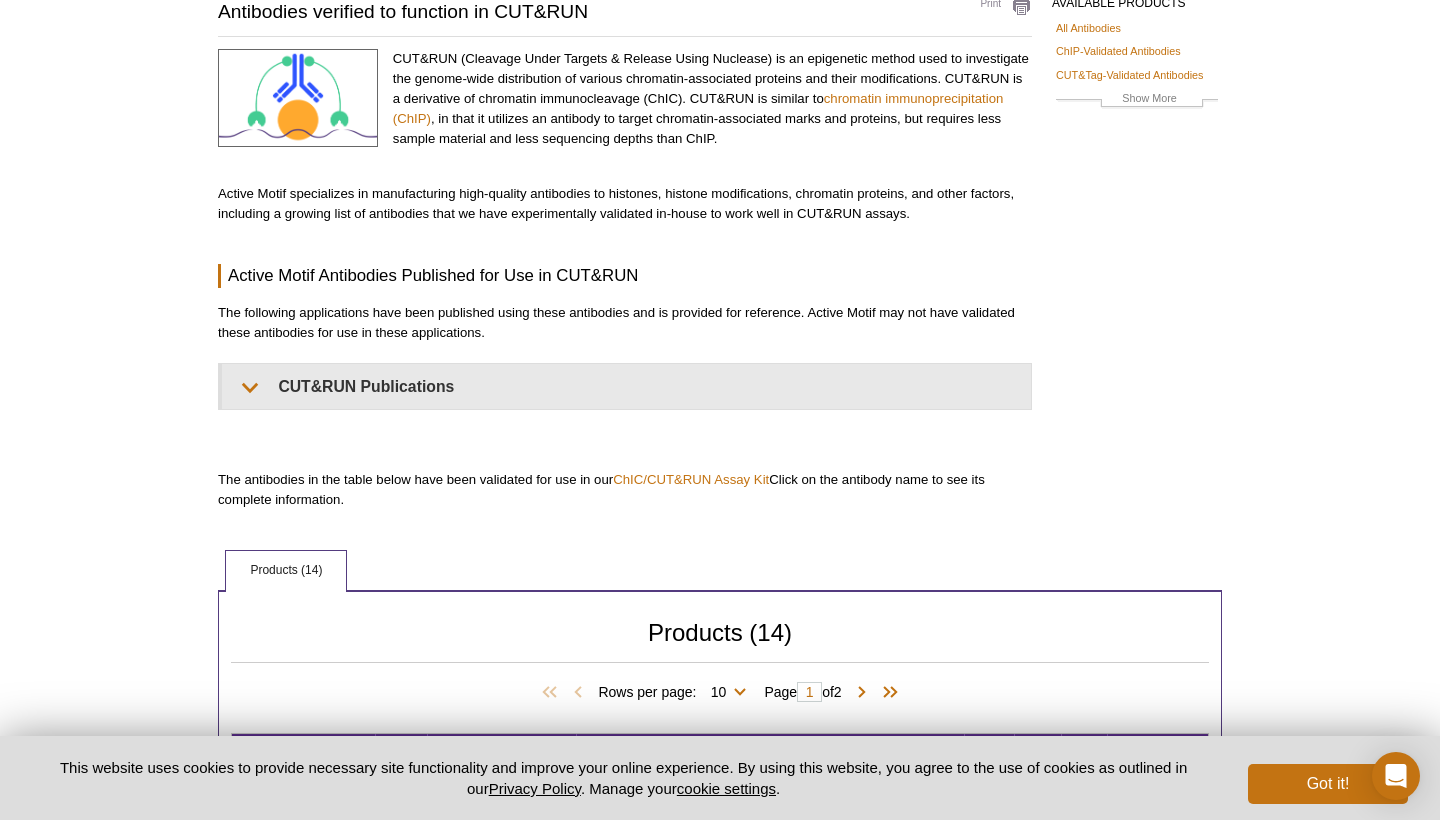 click on "The following applications have been published using these antibodies and is provided for reference. Active Motif may not have validated these antibodies for use in these applications." at bounding box center (625, 323) 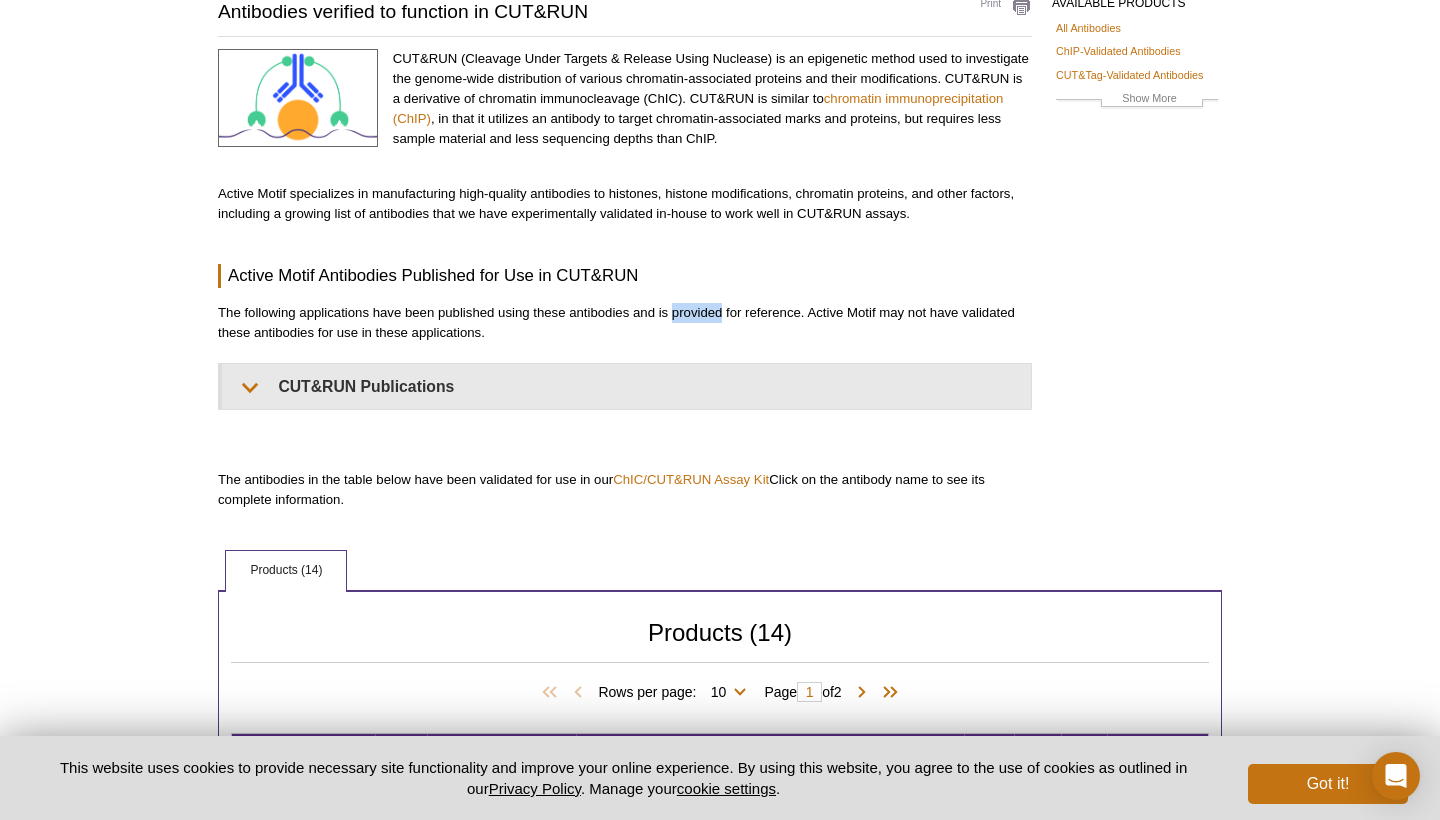 click on "The following applications have been published using these antibodies and is provided for reference. Active Motif may not have validated these antibodies for use in these applications." at bounding box center [625, 323] 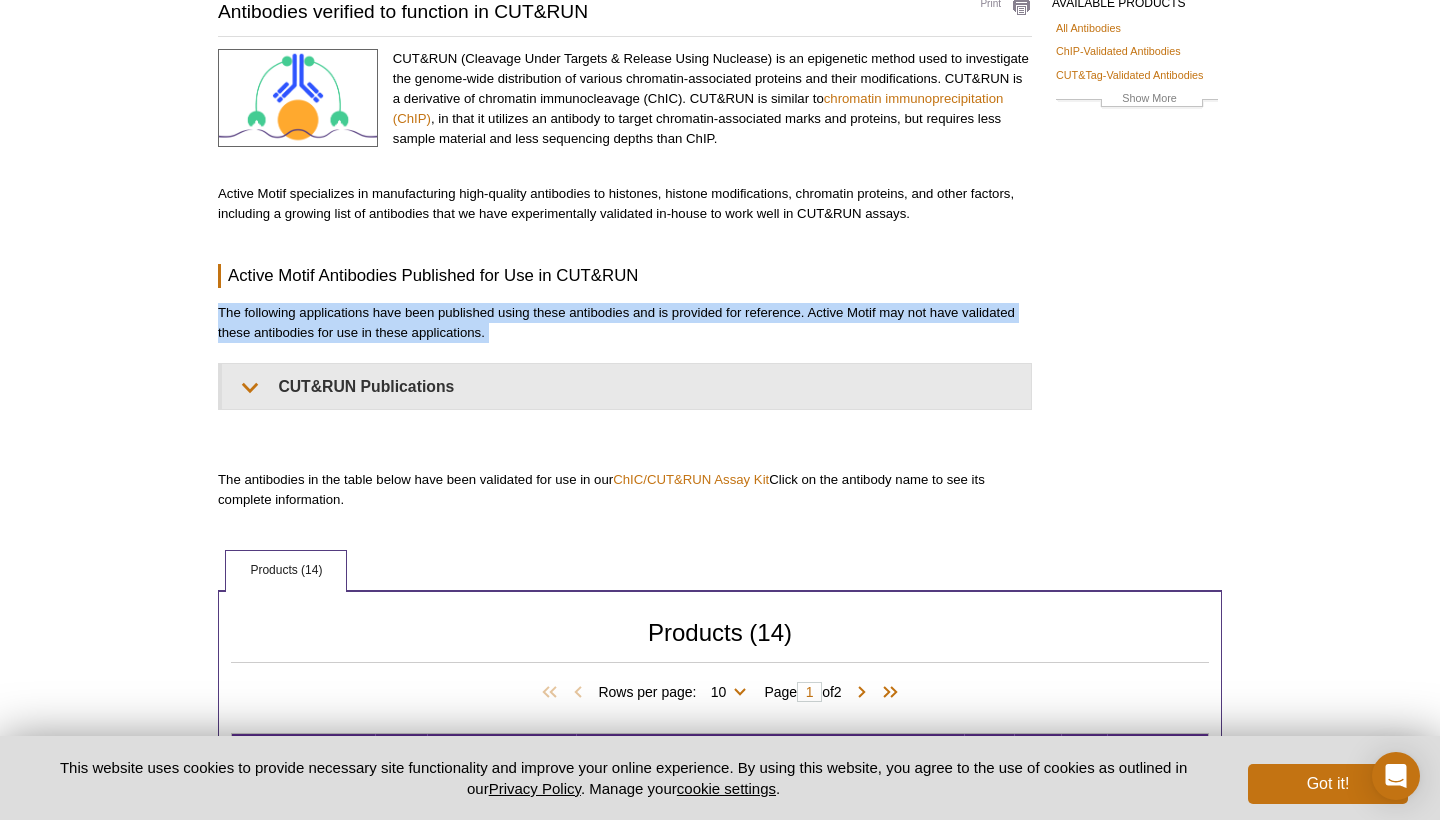click on "The following applications have been published using these antibodies and is provided for reference. Active Motif may not have validated these antibodies for use in these applications." at bounding box center (625, 323) 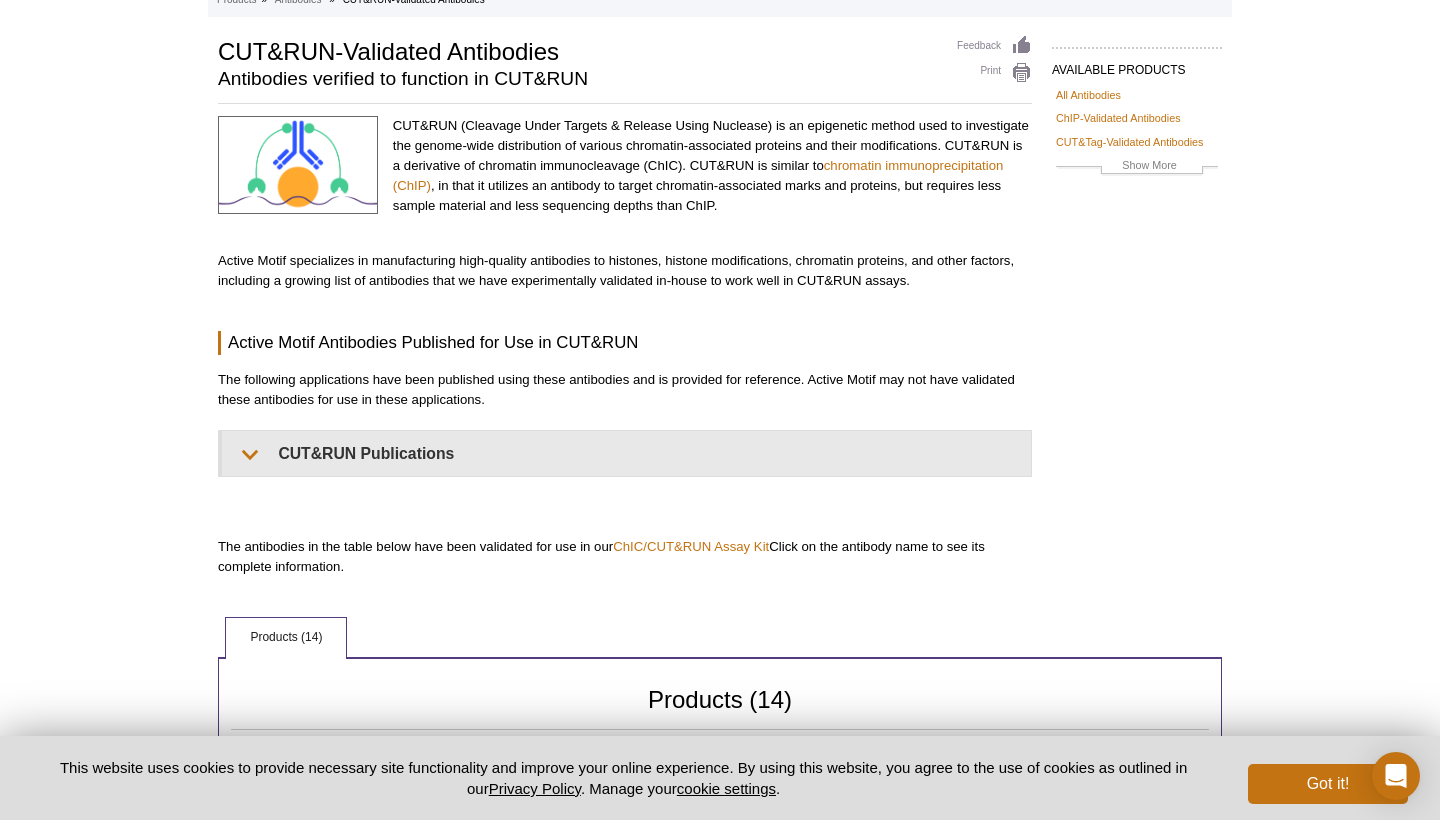 scroll, scrollTop: 53, scrollLeft: 0, axis: vertical 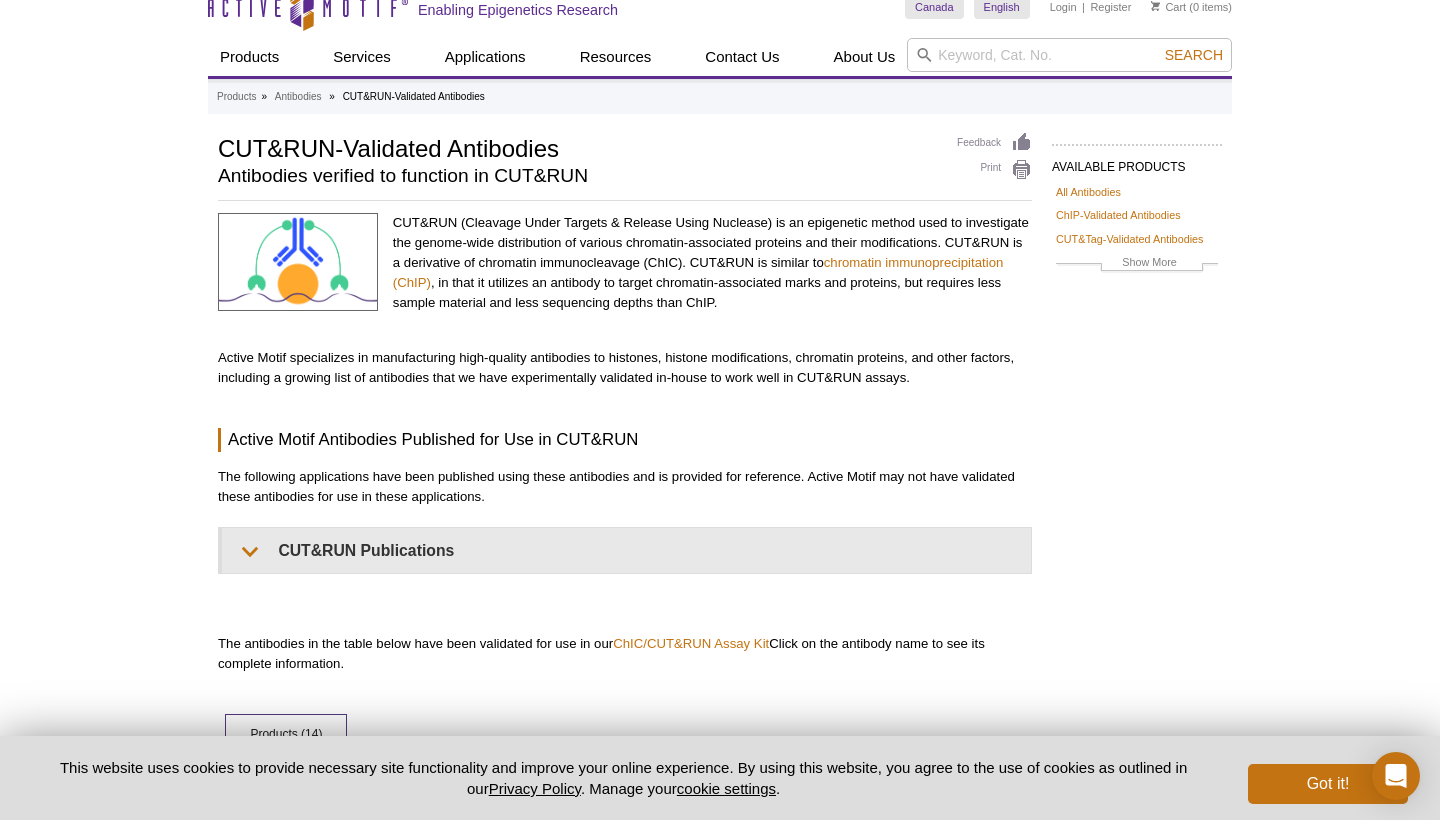 click on "CUT&RUN (Cleavage Under Targets & Release Using Nuclease) is an epigenetic method used to investigate the genome-wide distribution of various chromatin-associated proteins and their modifications. CUT&RUN is a derivative of chromatin immunocleavage (ChIC). CUT&RUN is similar to  chromatin immunoprecipitation (ChIP) , in that it utilizes an antibody to target chromatin-associated marks and proteins, but requires less sample material and less sequencing depths than ChIP.
Active Motif specializes in manufacturing high-quality antibodies to histones, histone modifications, chromatin proteins, and other factors, including a growing list of antibodies that we have experimentally validated in-house to work well in CUT&RUN assays.
Active Motif Antibodies Published for Use in CUT&RUN
The following applications have been published using these antibodies and is provided for reference. Active Motif may not have validated these antibodies for use in these applications.
CUT&RUN Publications" at bounding box center [625, 443] 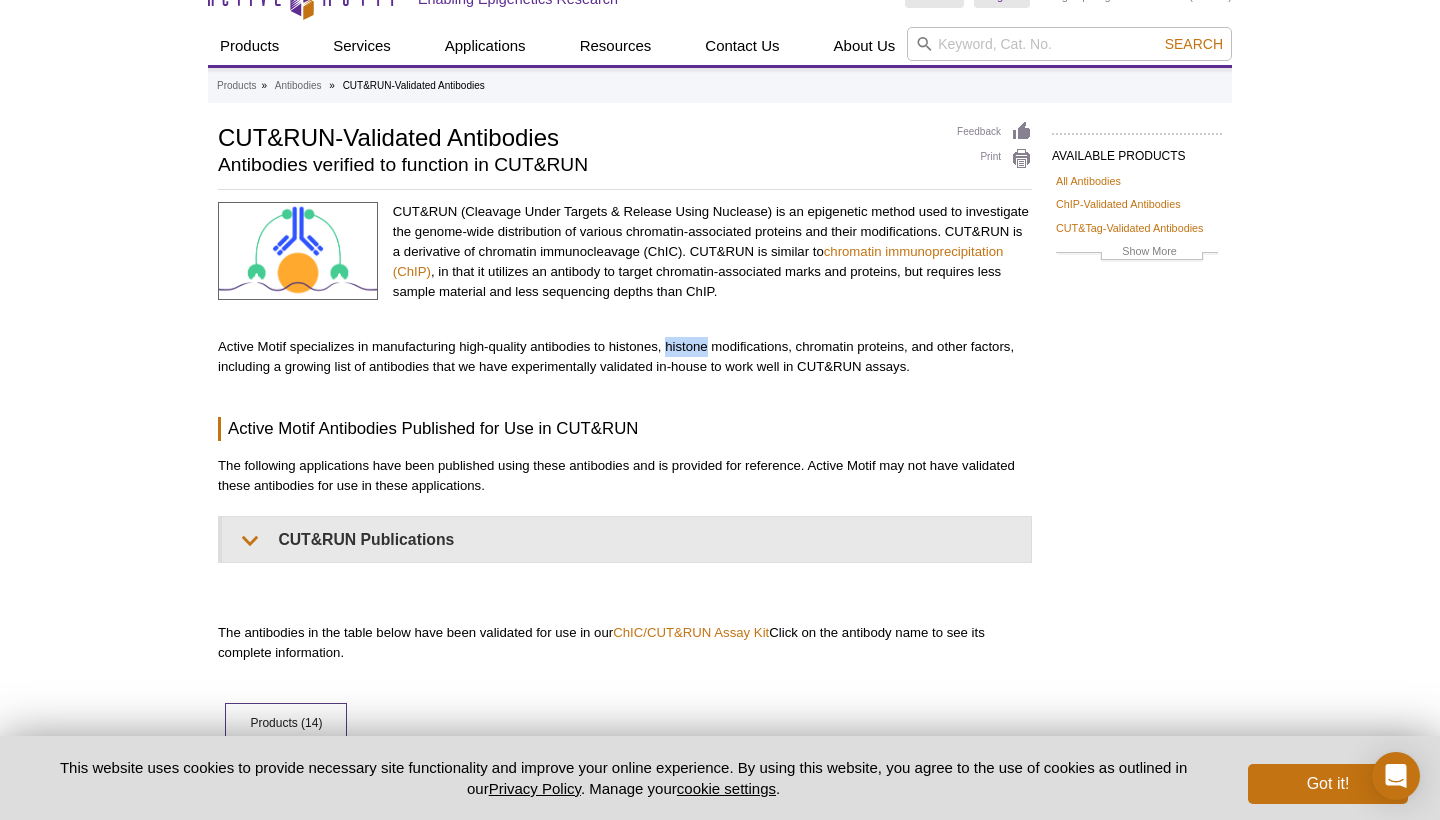 click on "Active Motif specializes in manufacturing high-quality antibodies to histones, histone modifications, chromatin proteins, and other factors, including a growing list of antibodies that we have experimentally validated in-house to work well in CUT&RUN assays." at bounding box center [625, 357] 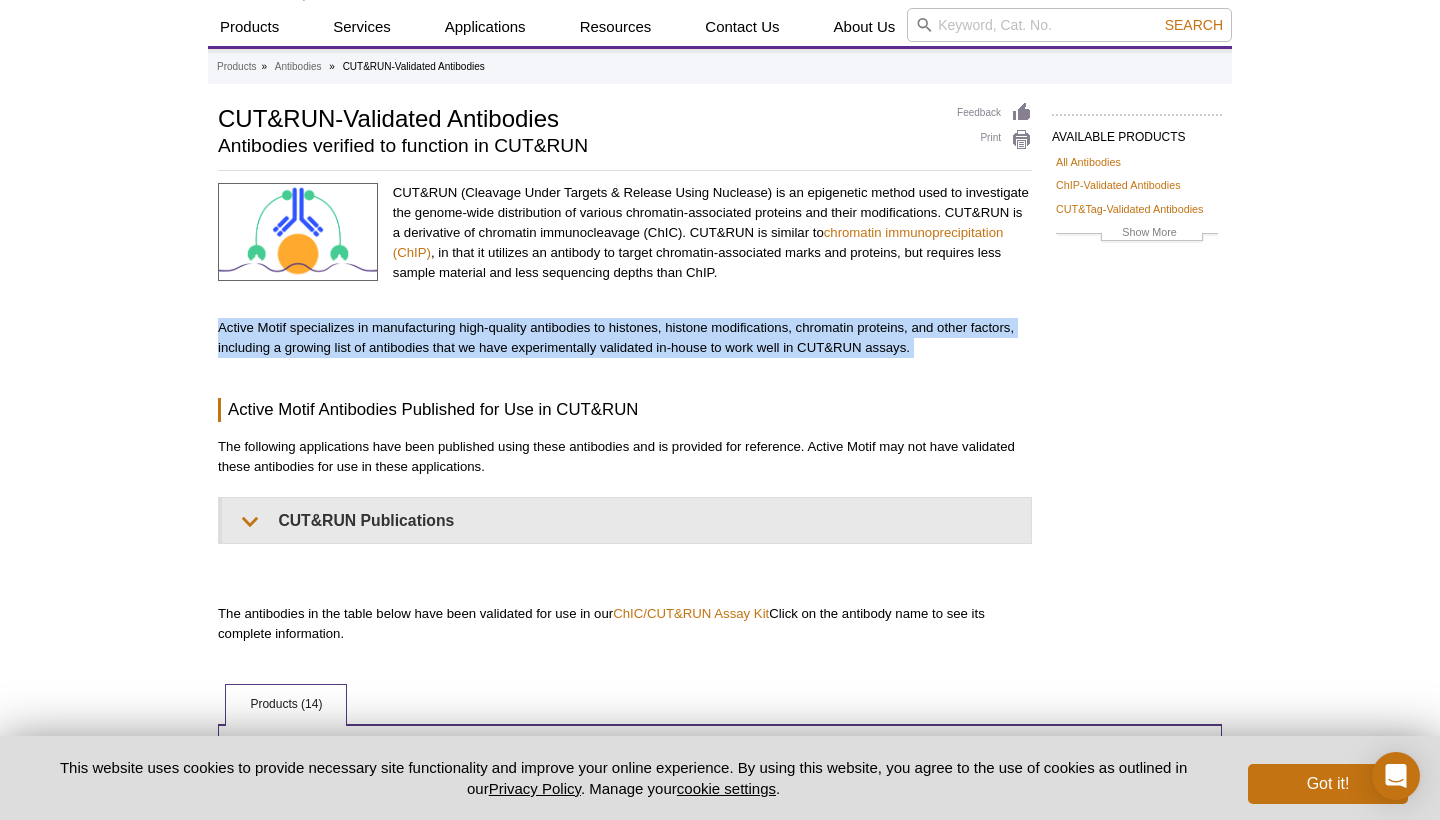 click on "Active Motif specializes in manufacturing high-quality antibodies to histones, histone modifications, chromatin proteins, and other factors, including a growing list of antibodies that we have experimentally validated in-house to work well in CUT&RUN assays." at bounding box center (625, 338) 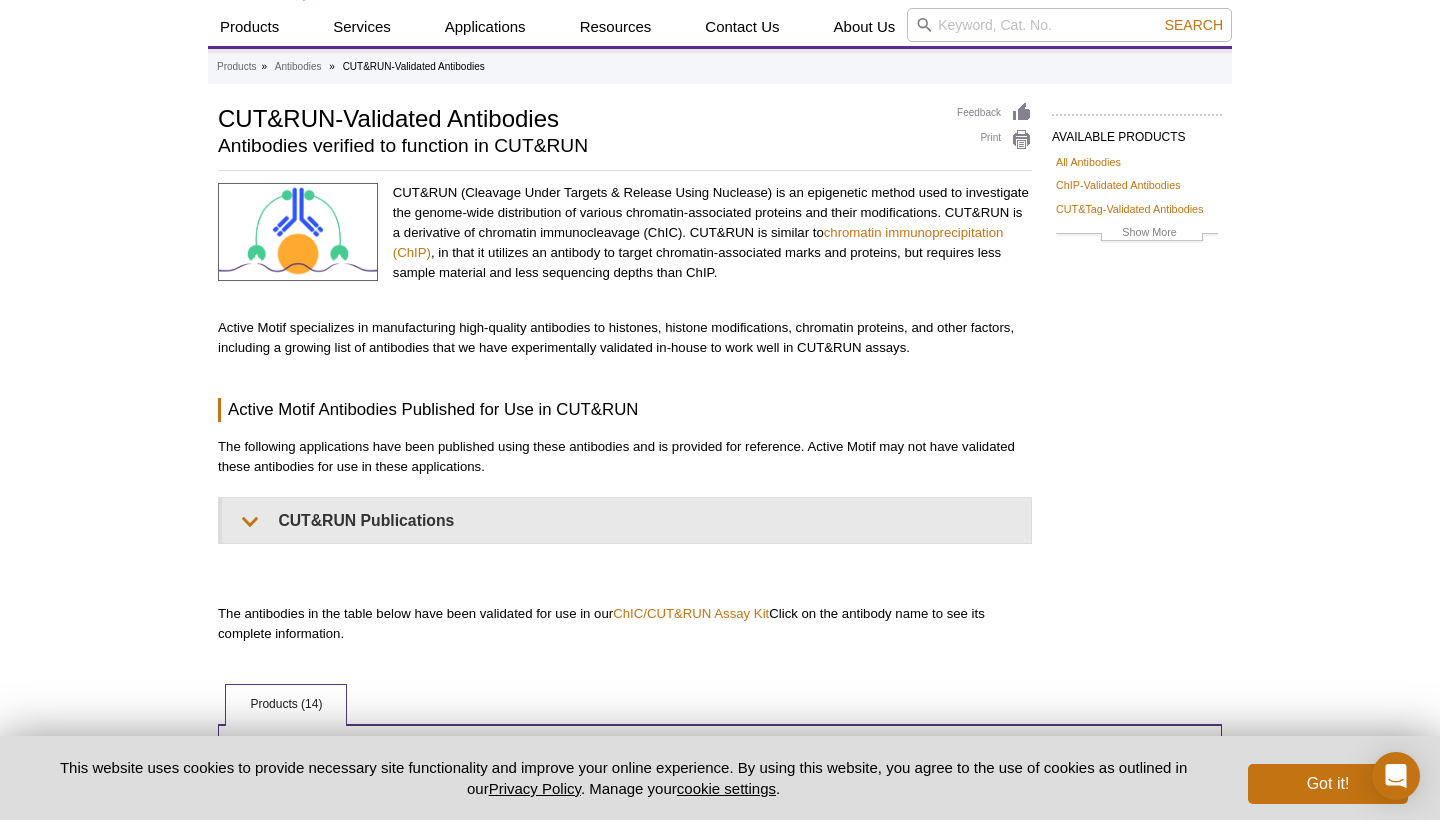 click on "CUT&RUN (Cleavage Under Targets & Release Using Nuclease) is an epigenetic method used to investigate the genome-wide distribution of various chromatin-associated proteins and their modifications. CUT&RUN is a derivative of chromatin immunocleavage (ChIC). CUT&RUN is similar to  chromatin immunoprecipitation (ChIP) , in that it utilizes an antibody to target chromatin-associated marks and proteins, but requires less sample material and less sequencing depths than ChIP." at bounding box center (712, 233) 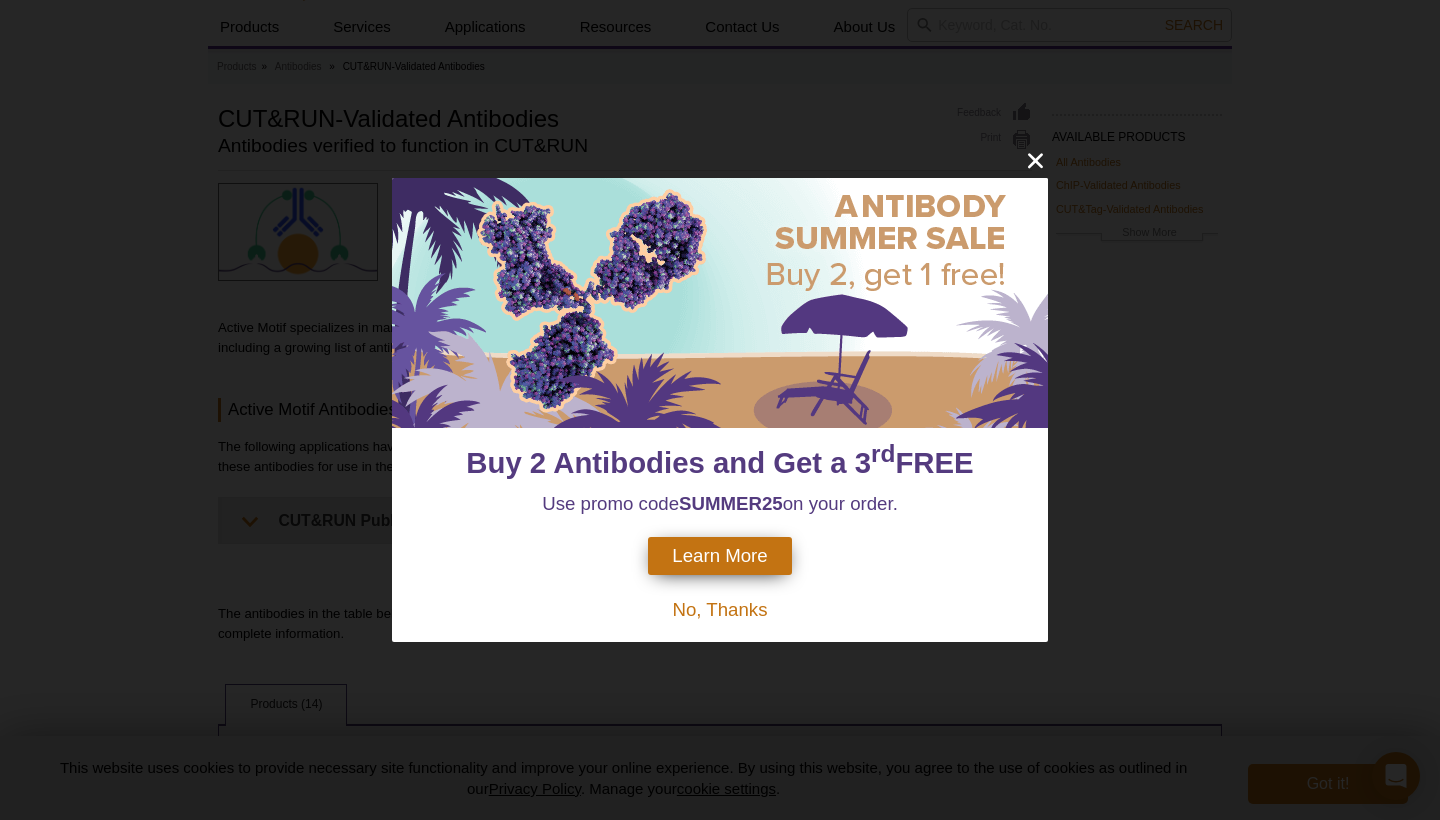 click at bounding box center (720, 303) 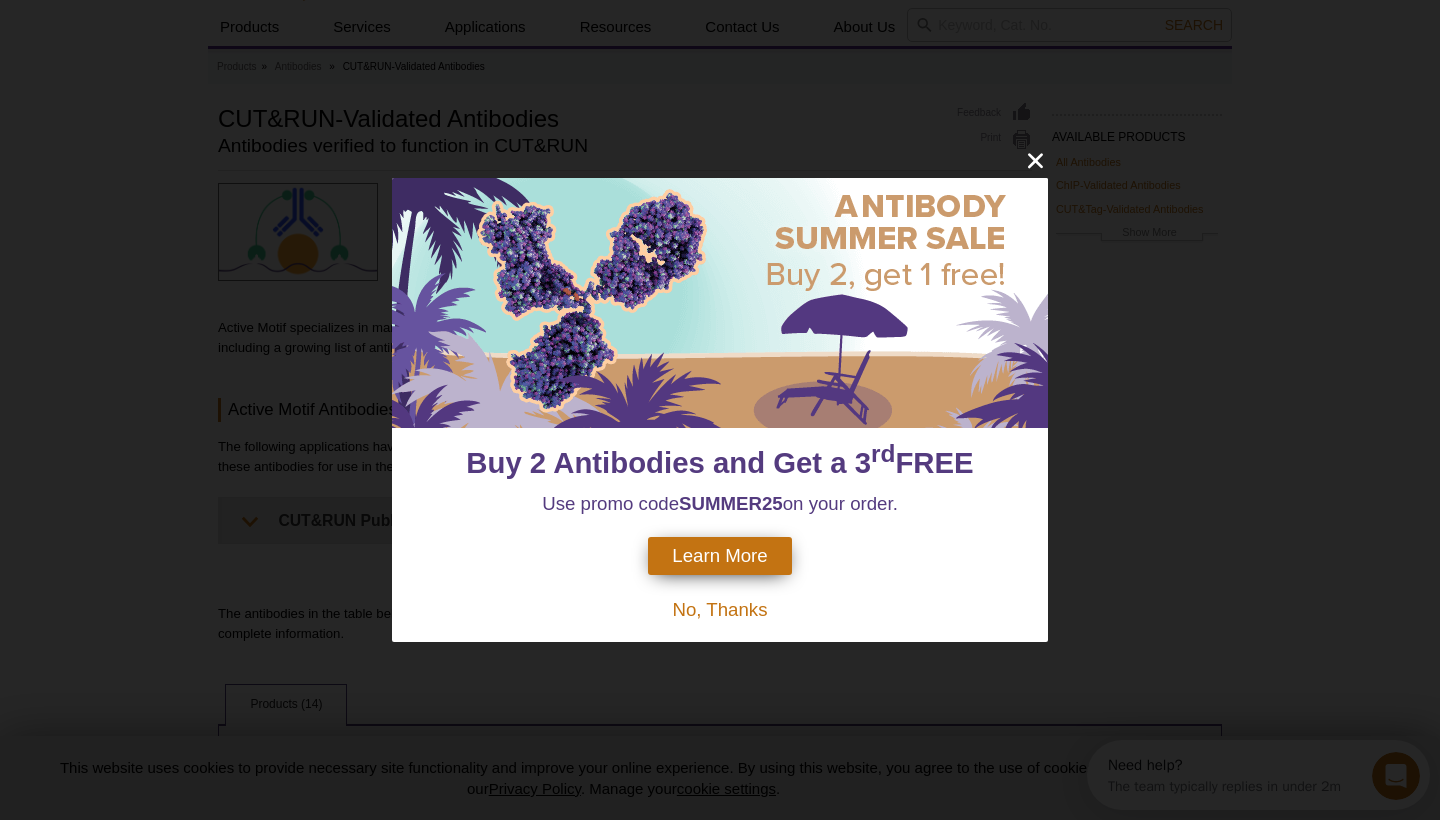 scroll, scrollTop: 0, scrollLeft: 0, axis: both 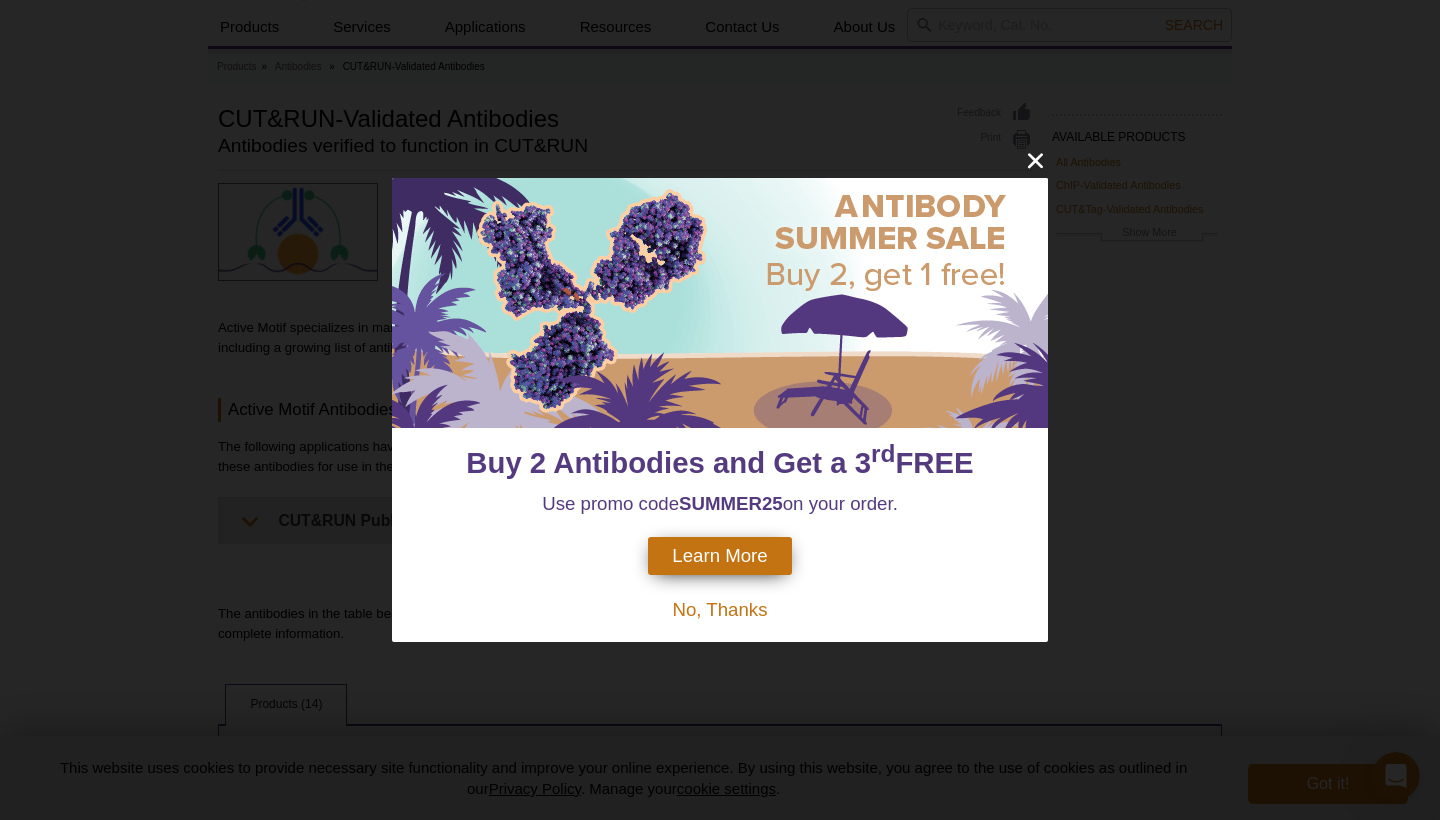 click 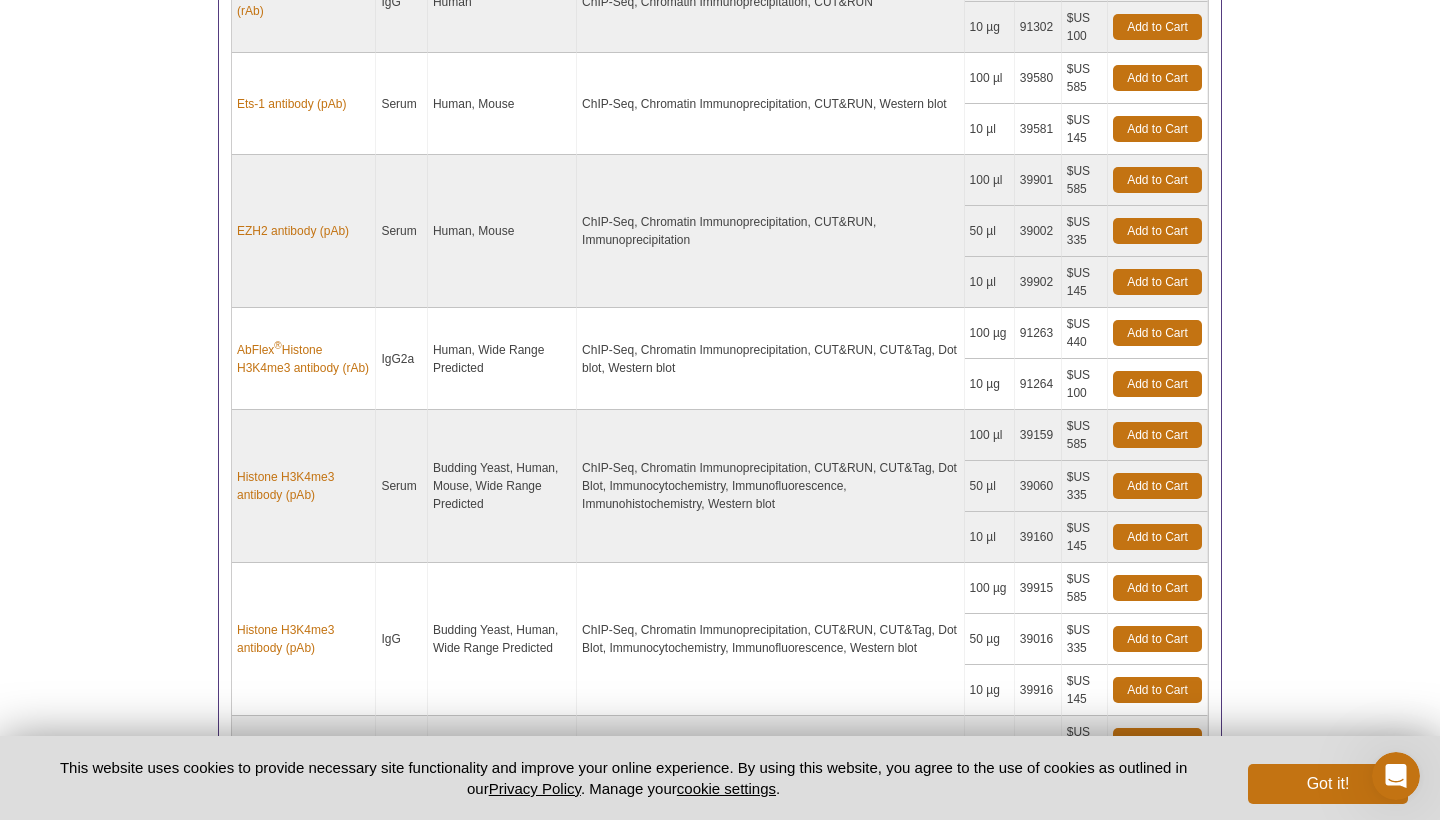 scroll, scrollTop: 1165, scrollLeft: 0, axis: vertical 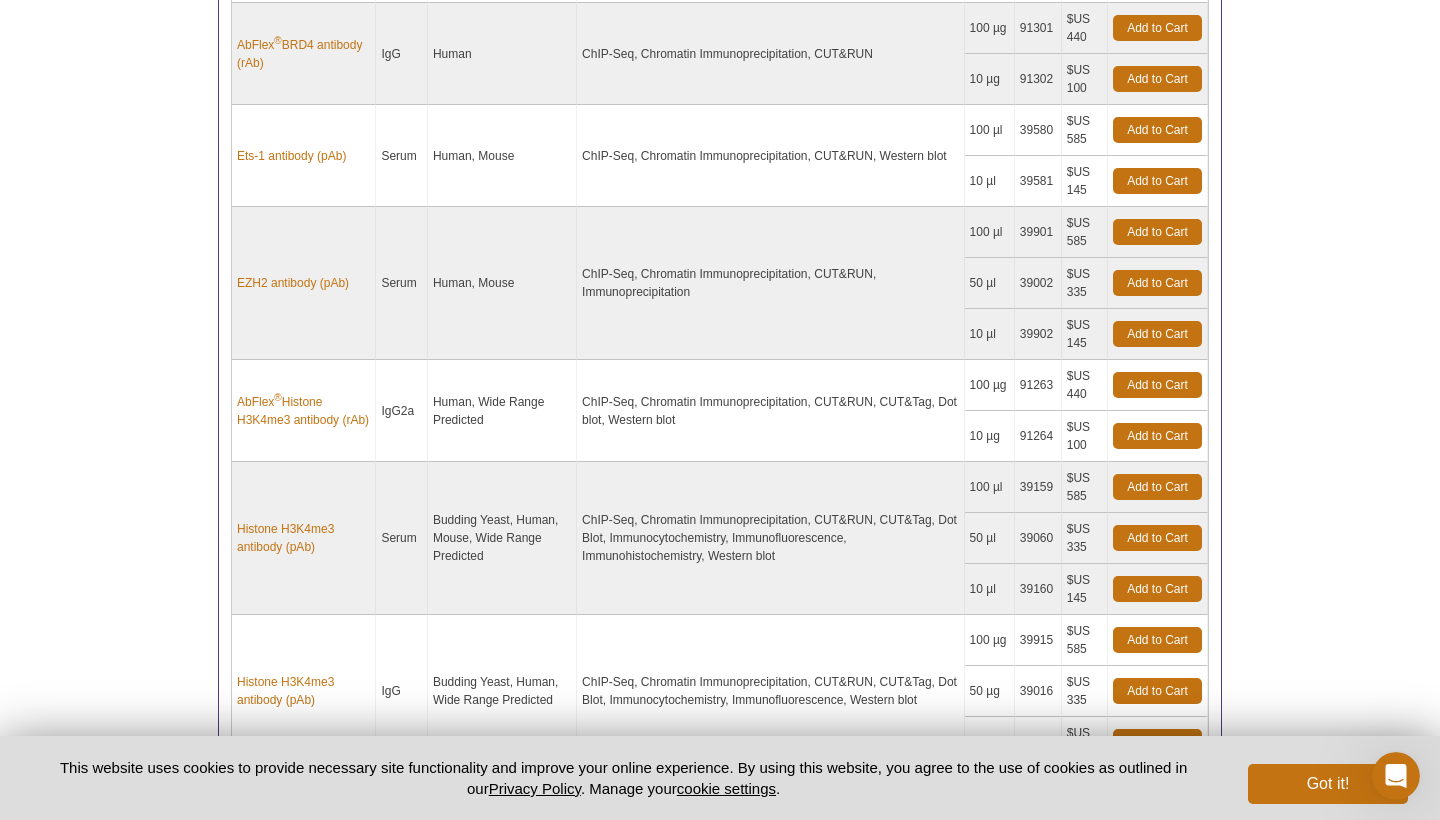 click on "ChIP-Seq, Chromatin Immunoprecipitation, CUT&RUN, Immunoprecipitation" at bounding box center [770, 283] 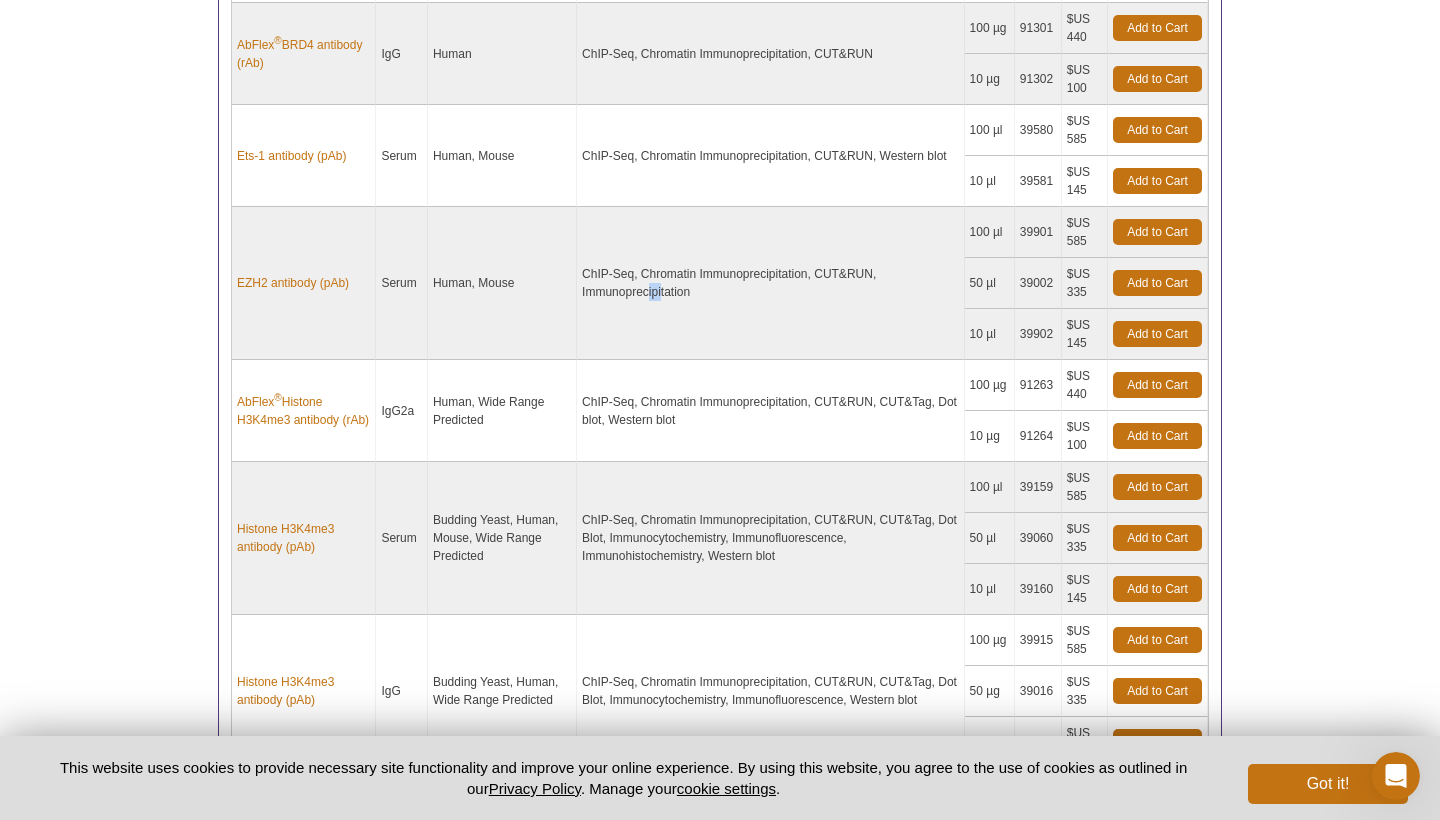 click on "ChIP-Seq, Chromatin Immunoprecipitation, CUT&RUN, Immunoprecipitation" at bounding box center [770, 283] 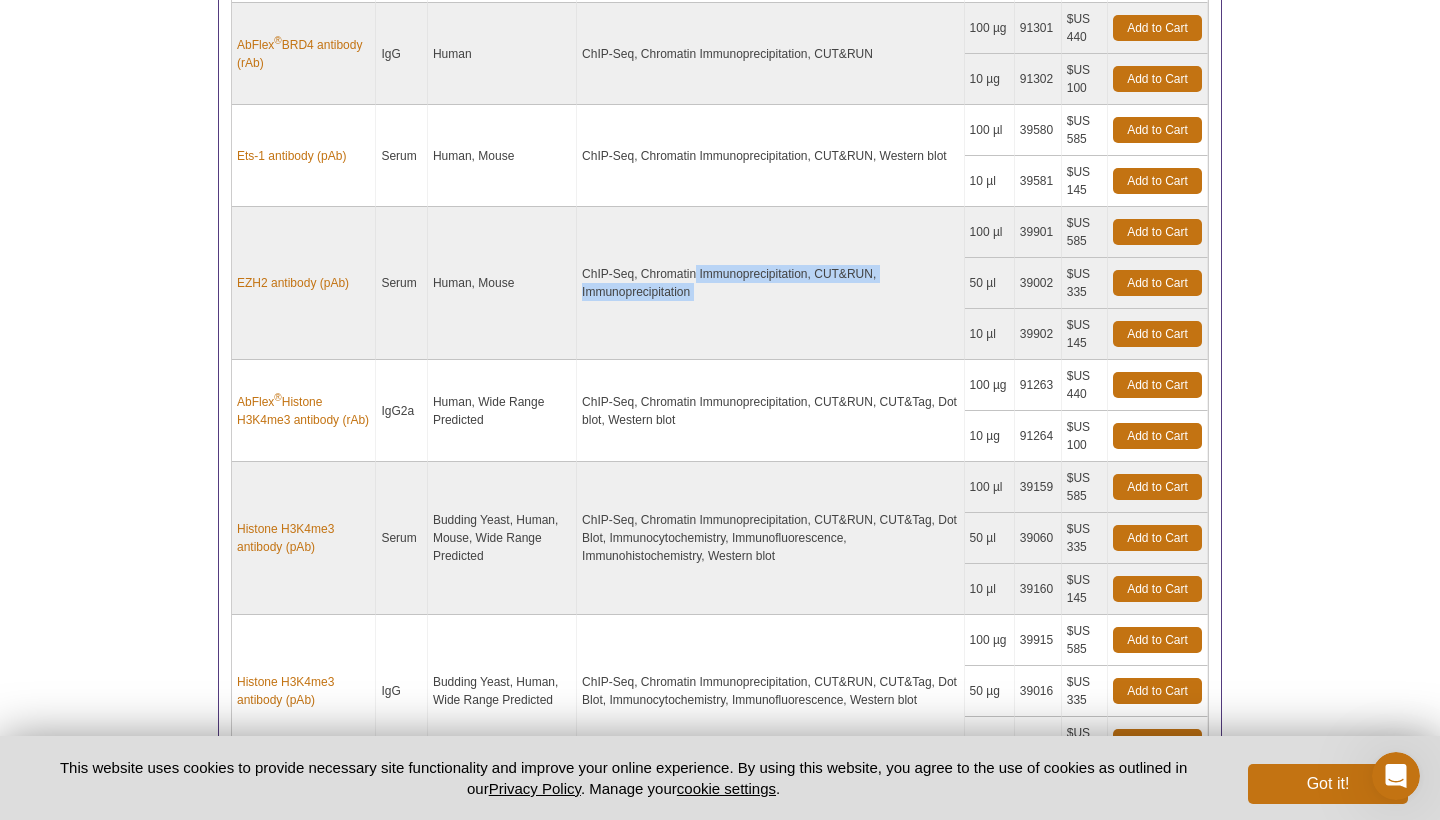 click on "ChIP-Seq, Chromatin Immunoprecipitation, CUT&RUN, Immunoprecipitation" at bounding box center [770, 283] 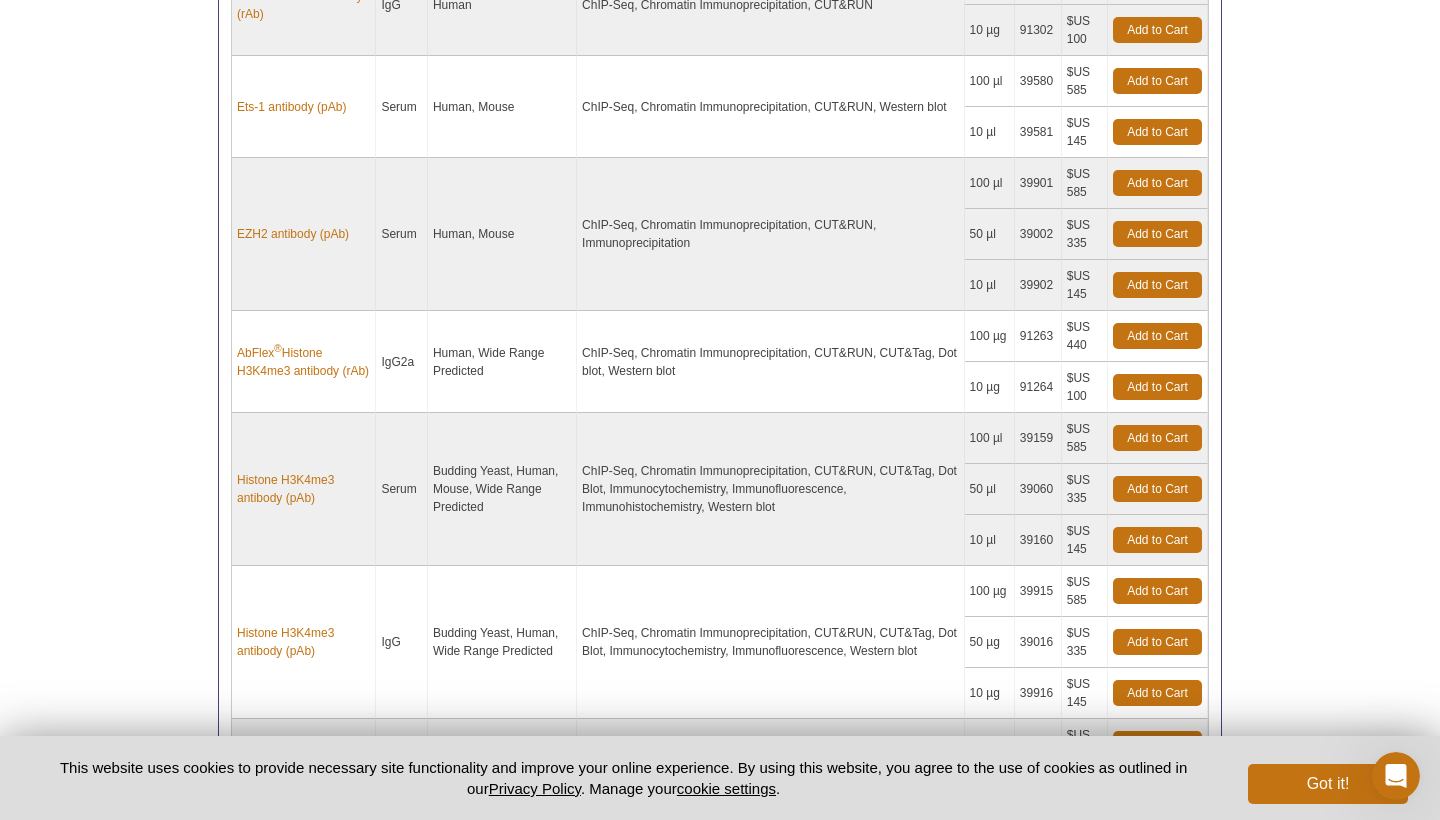 scroll, scrollTop: 1578, scrollLeft: 0, axis: vertical 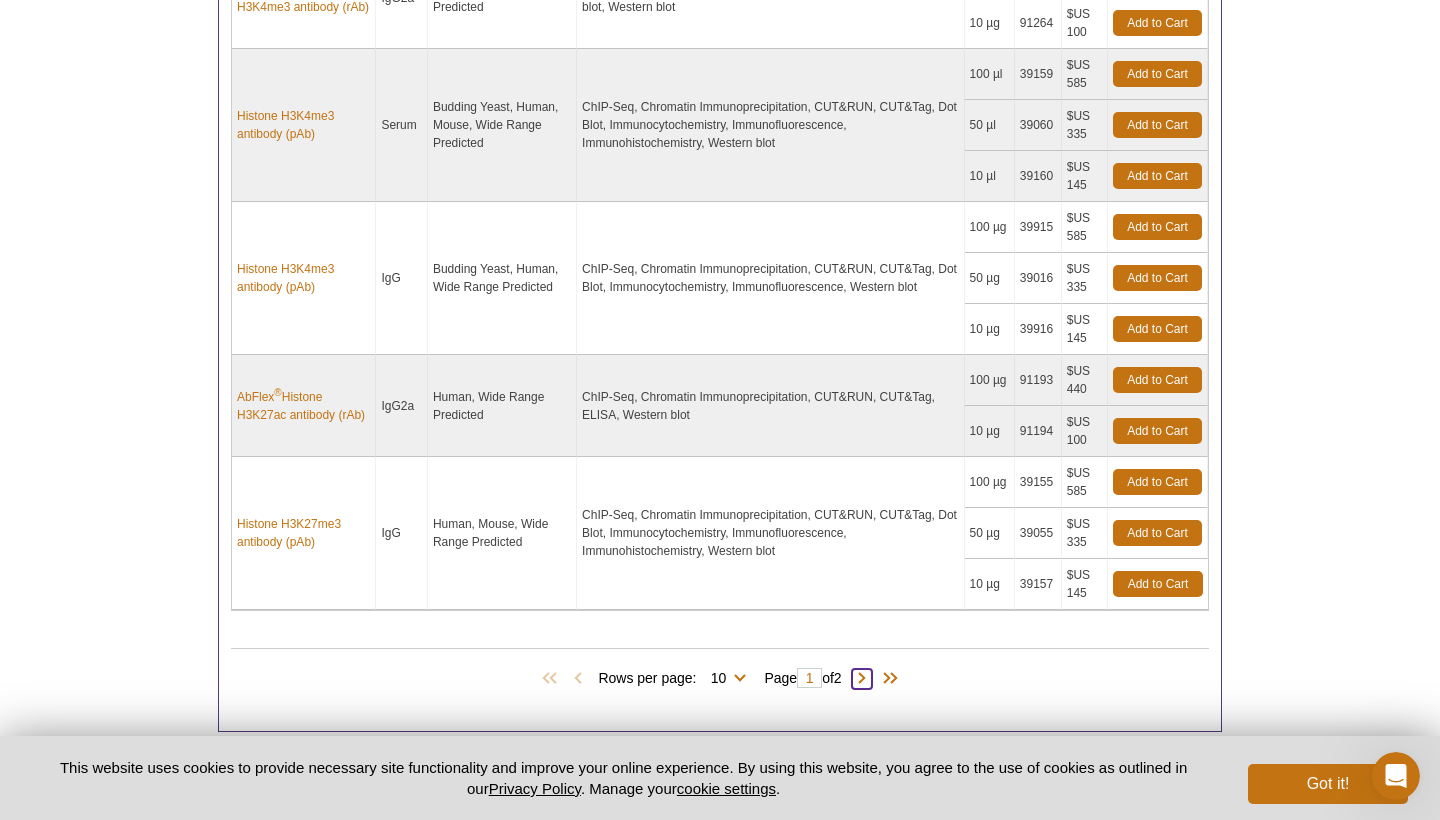 click at bounding box center (862, 679) 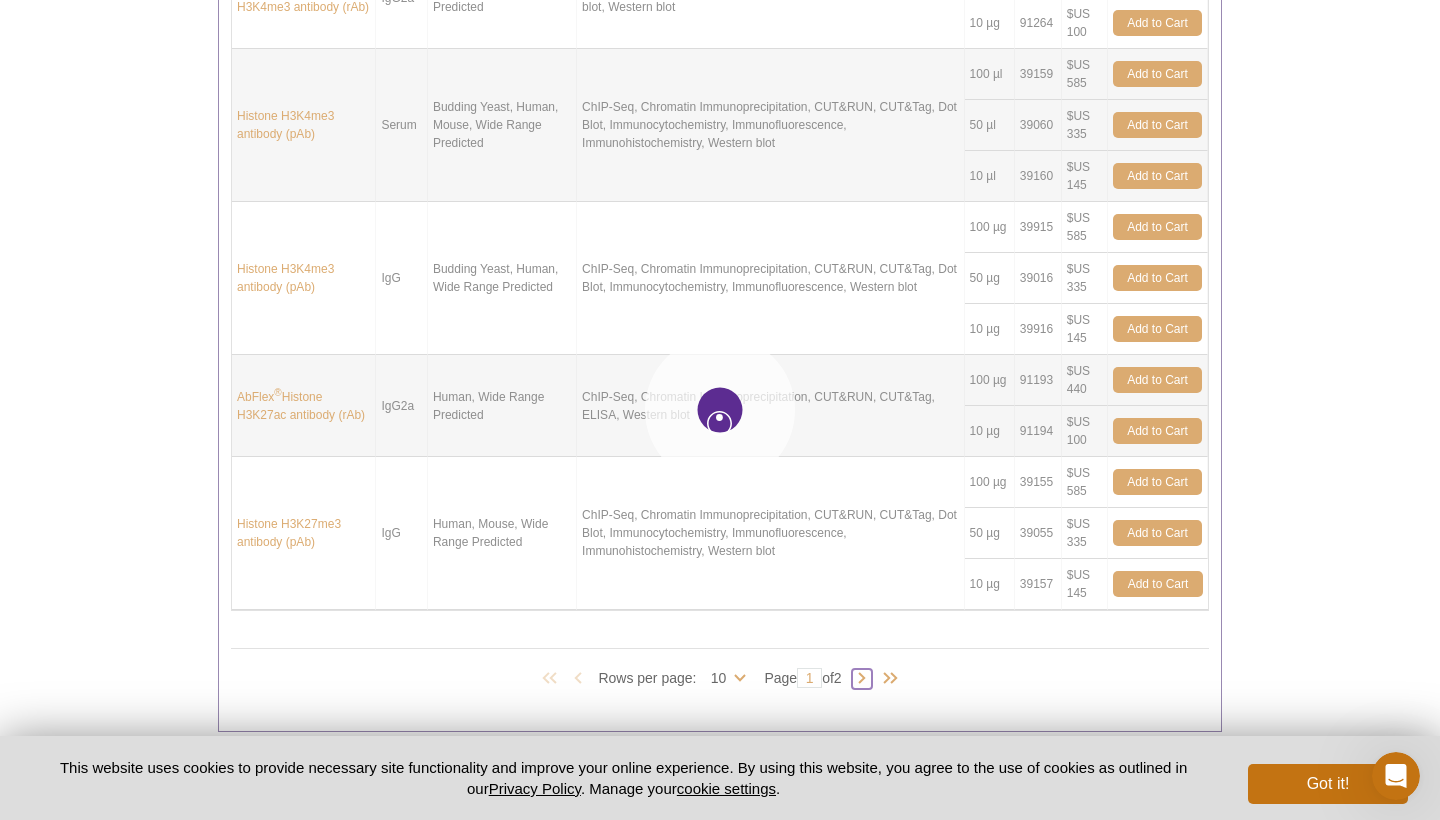 type on "2" 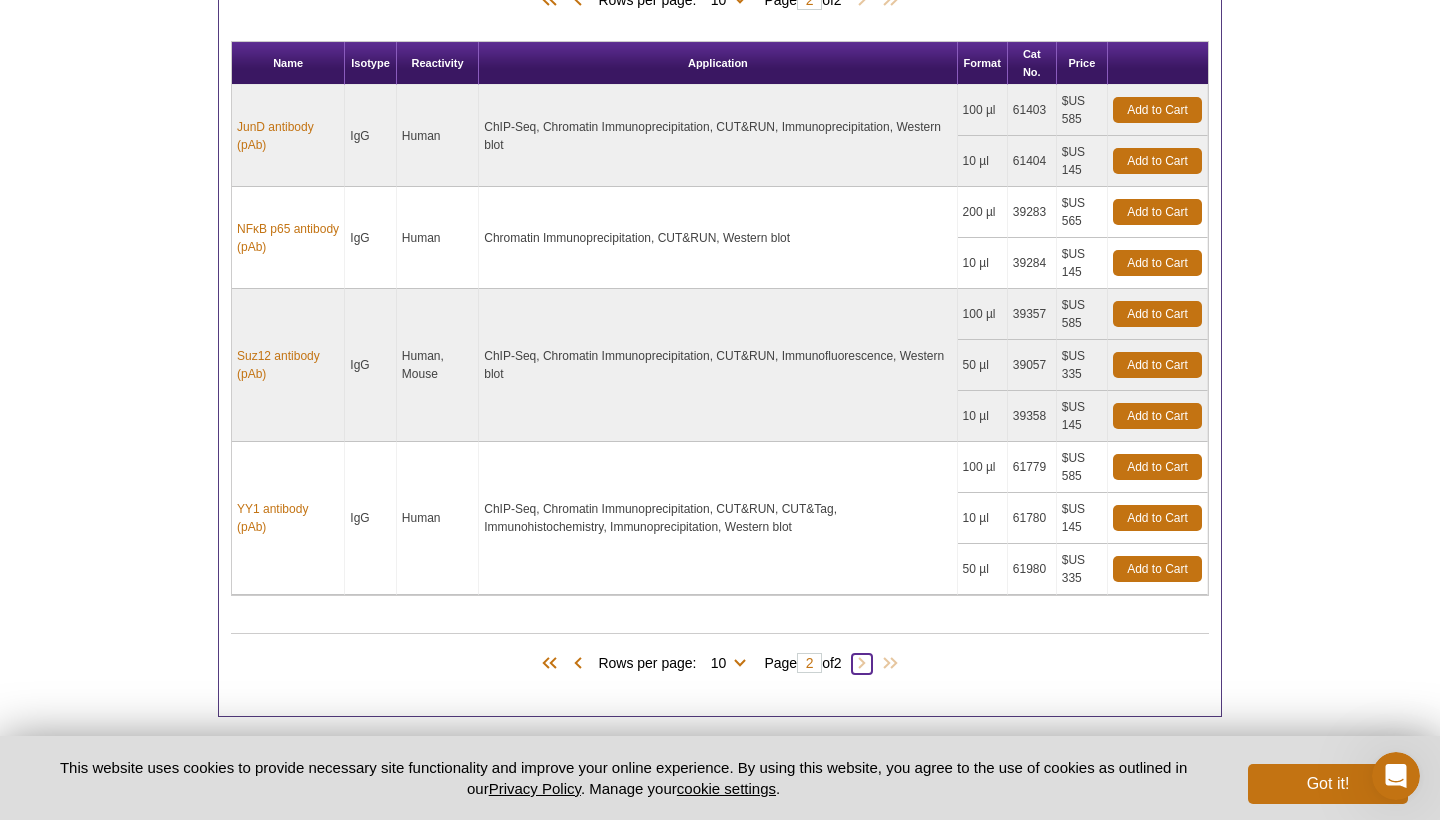 scroll, scrollTop: 876, scrollLeft: 0, axis: vertical 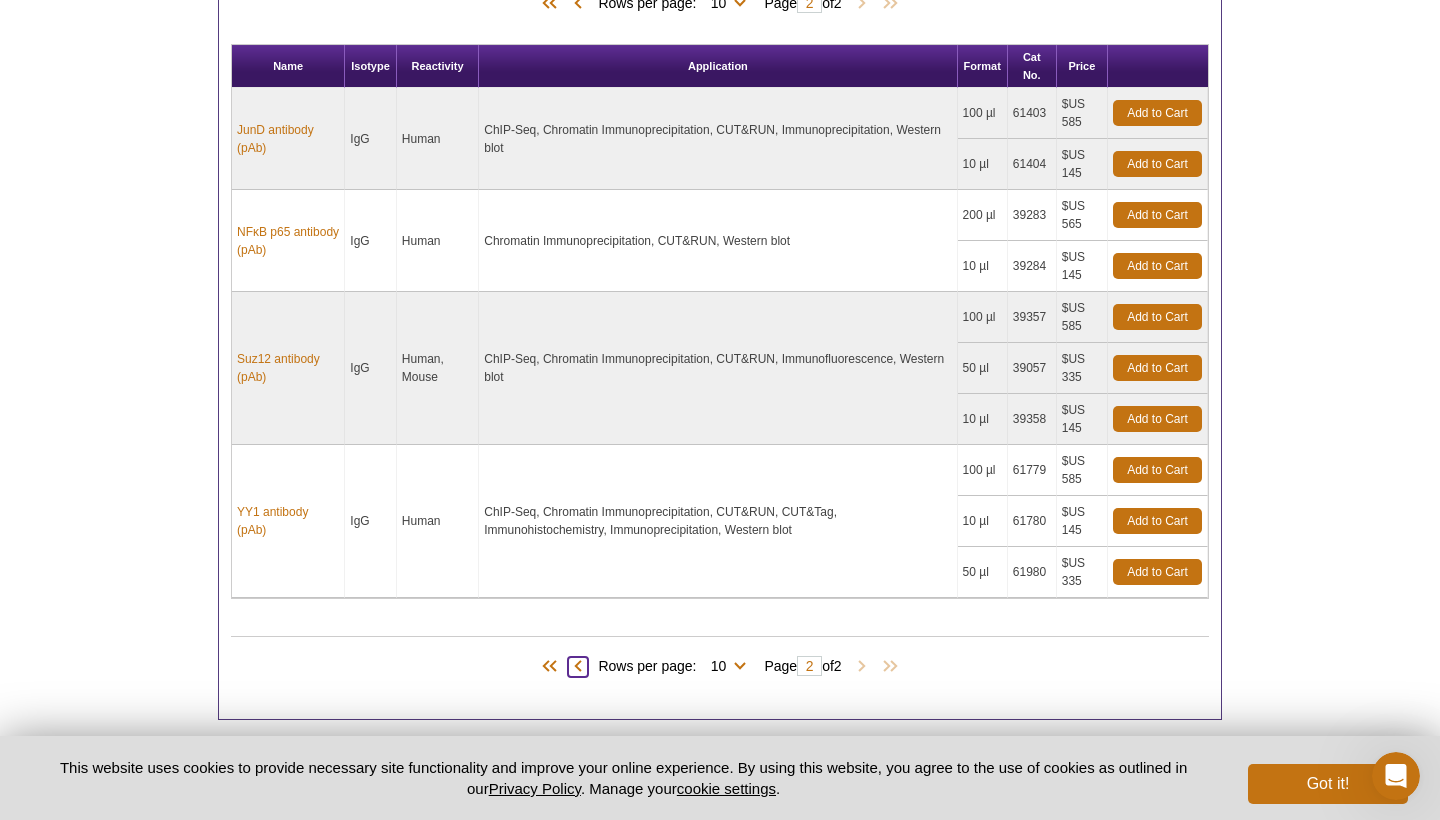 click at bounding box center (578, 667) 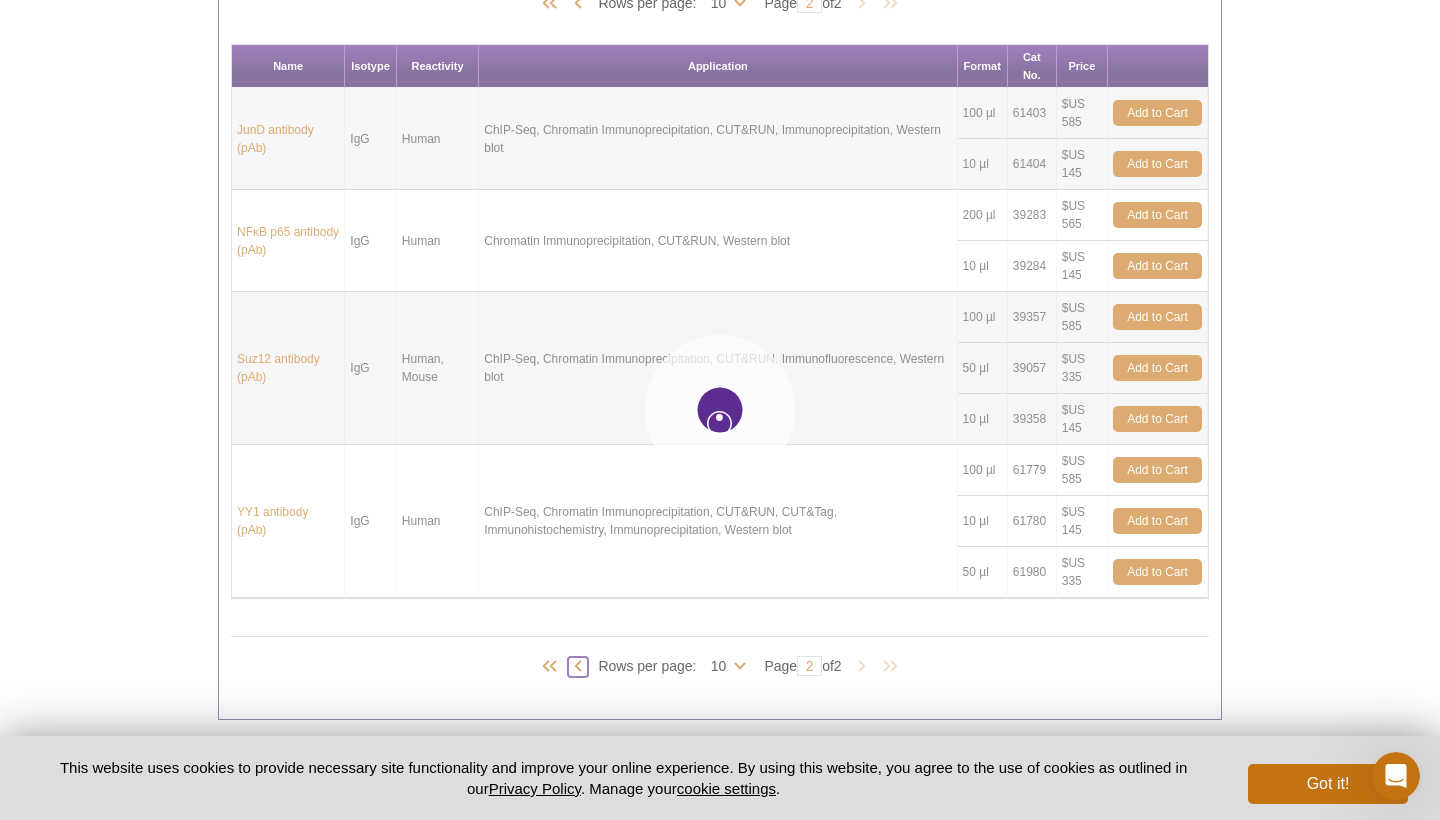 type on "1" 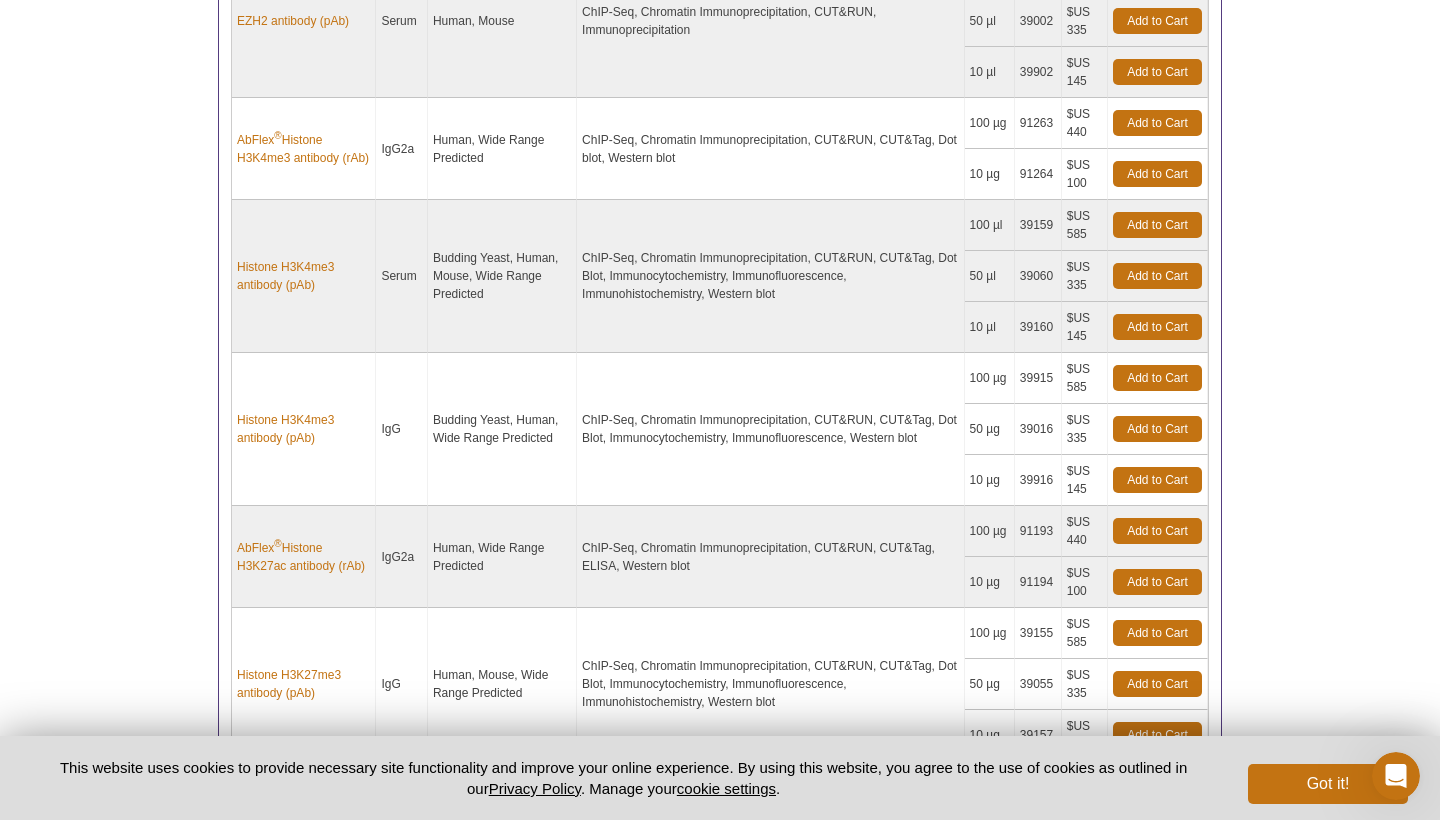 scroll, scrollTop: 1425, scrollLeft: 0, axis: vertical 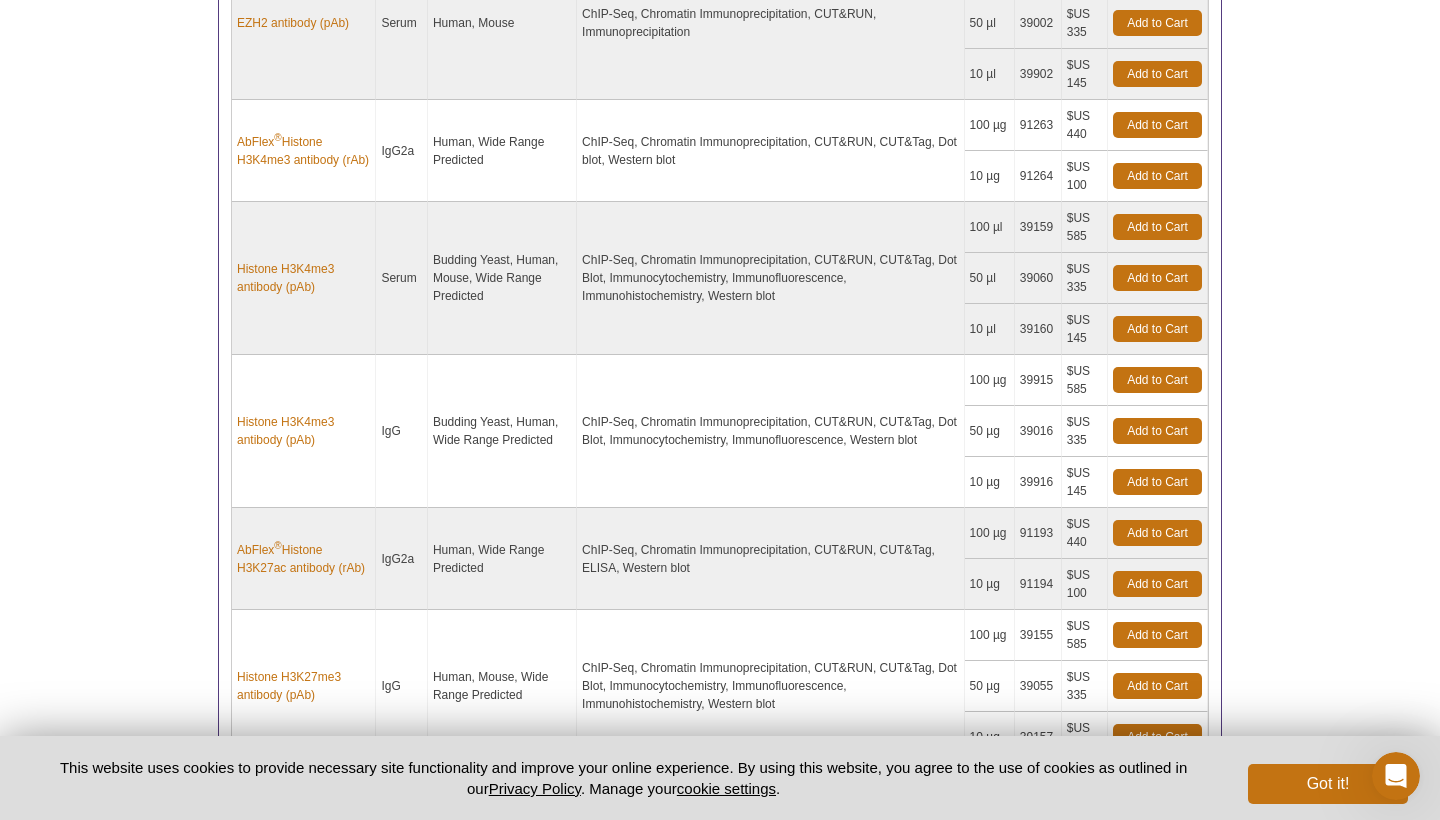 click on "IgG2a" at bounding box center [402, 151] 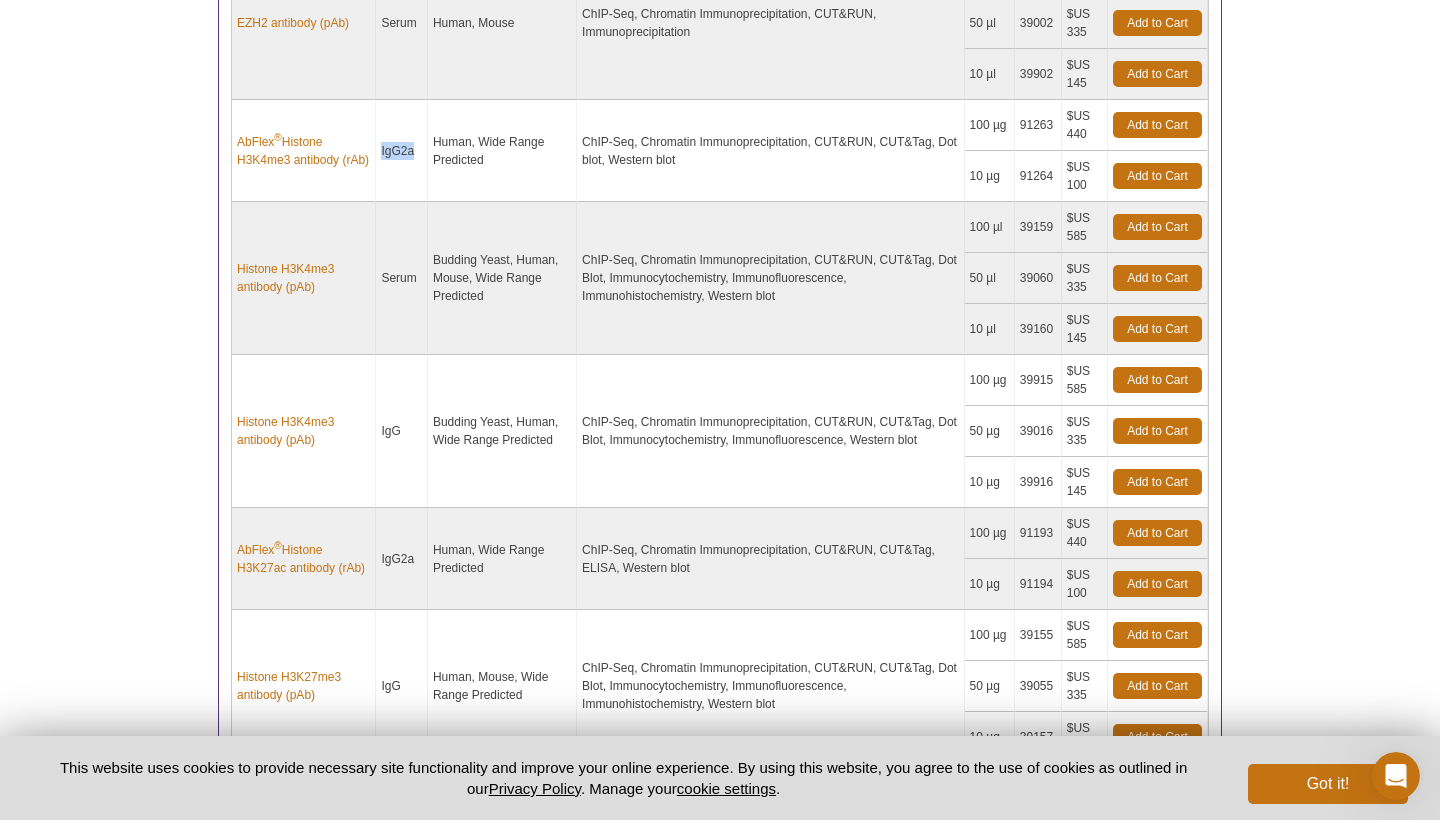 click on "IgG2a" at bounding box center (402, 151) 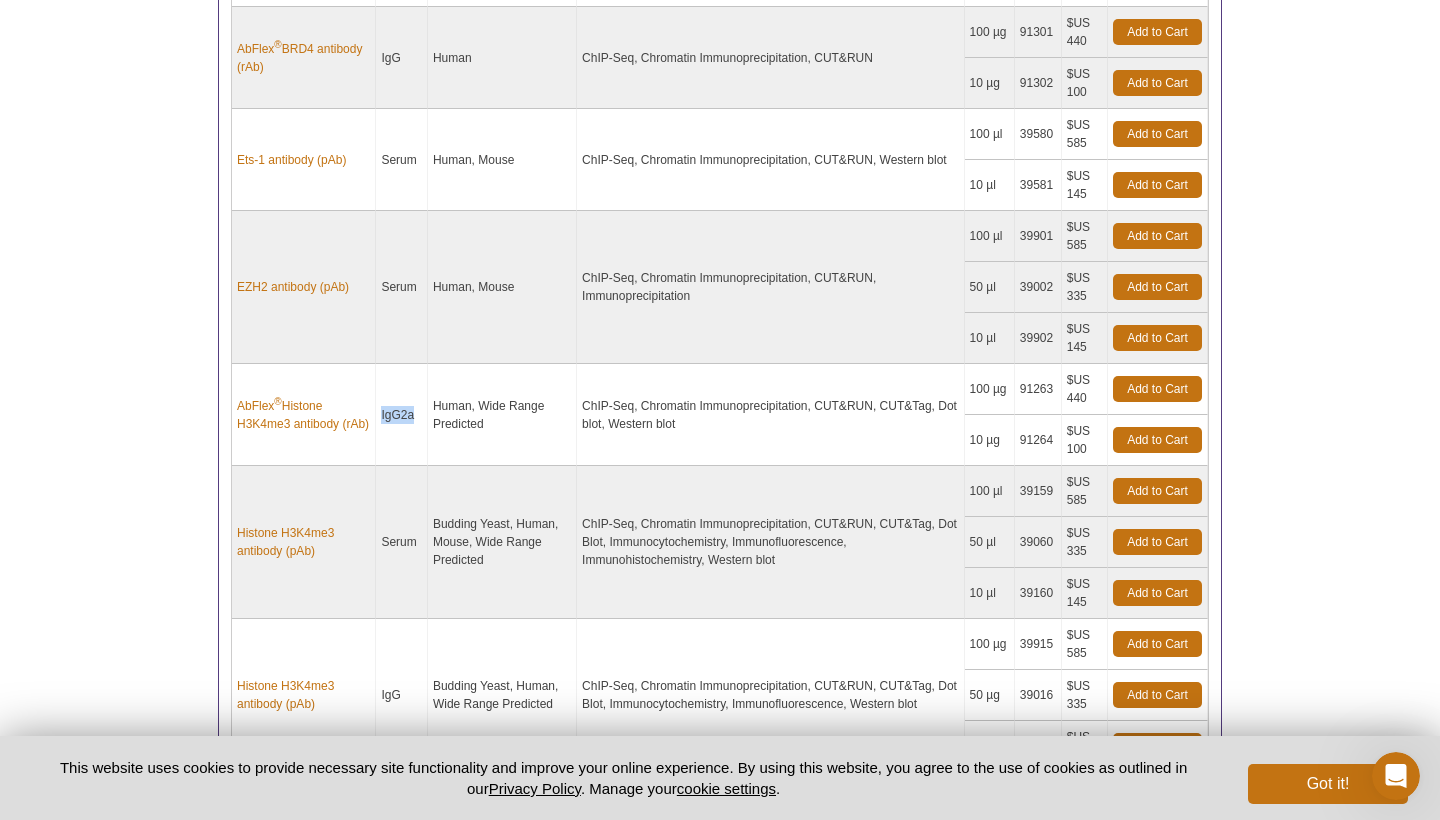 scroll, scrollTop: 1205, scrollLeft: 0, axis: vertical 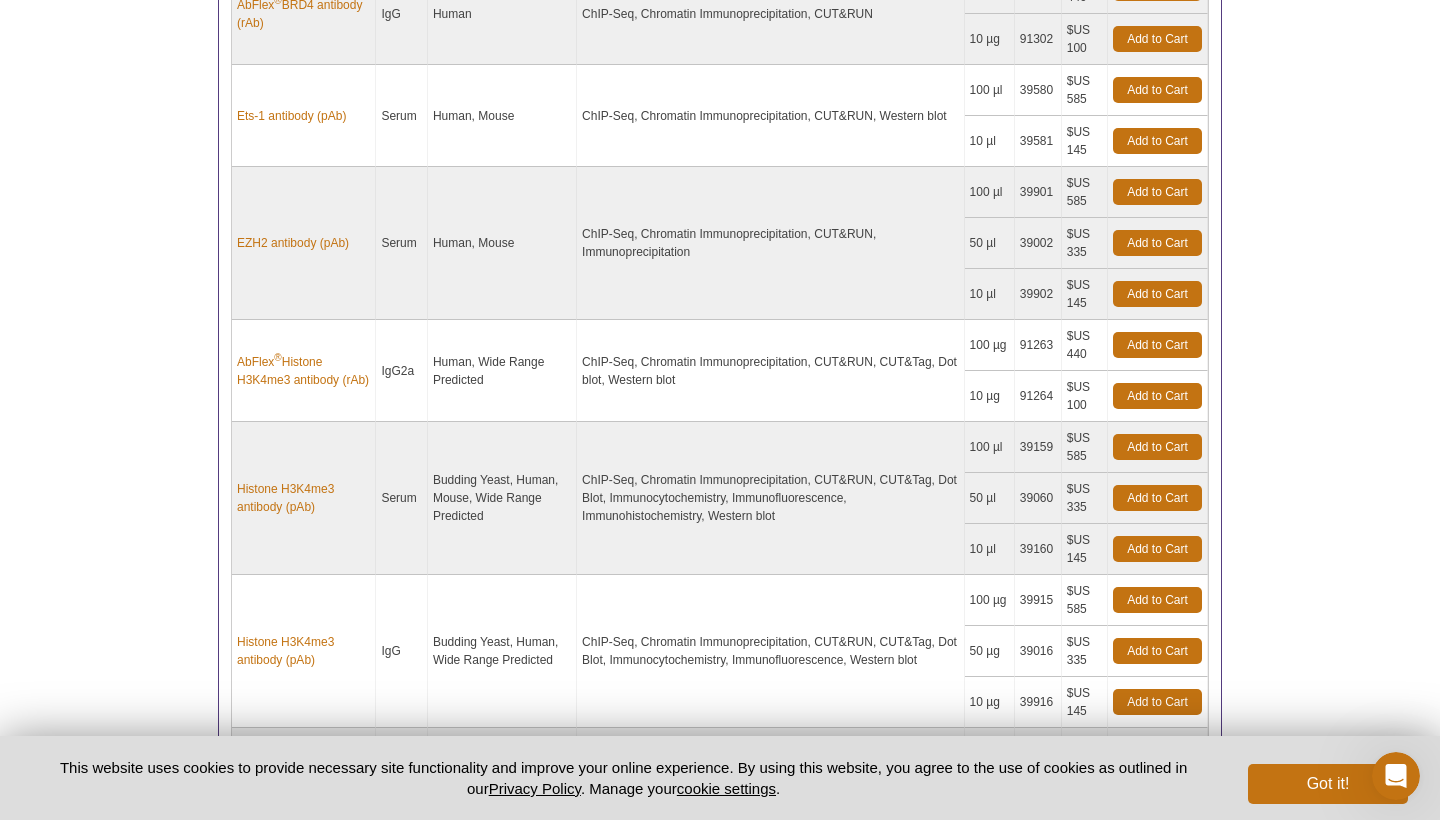 click on "Human, Wide Range Predicted" at bounding box center (502, 371) 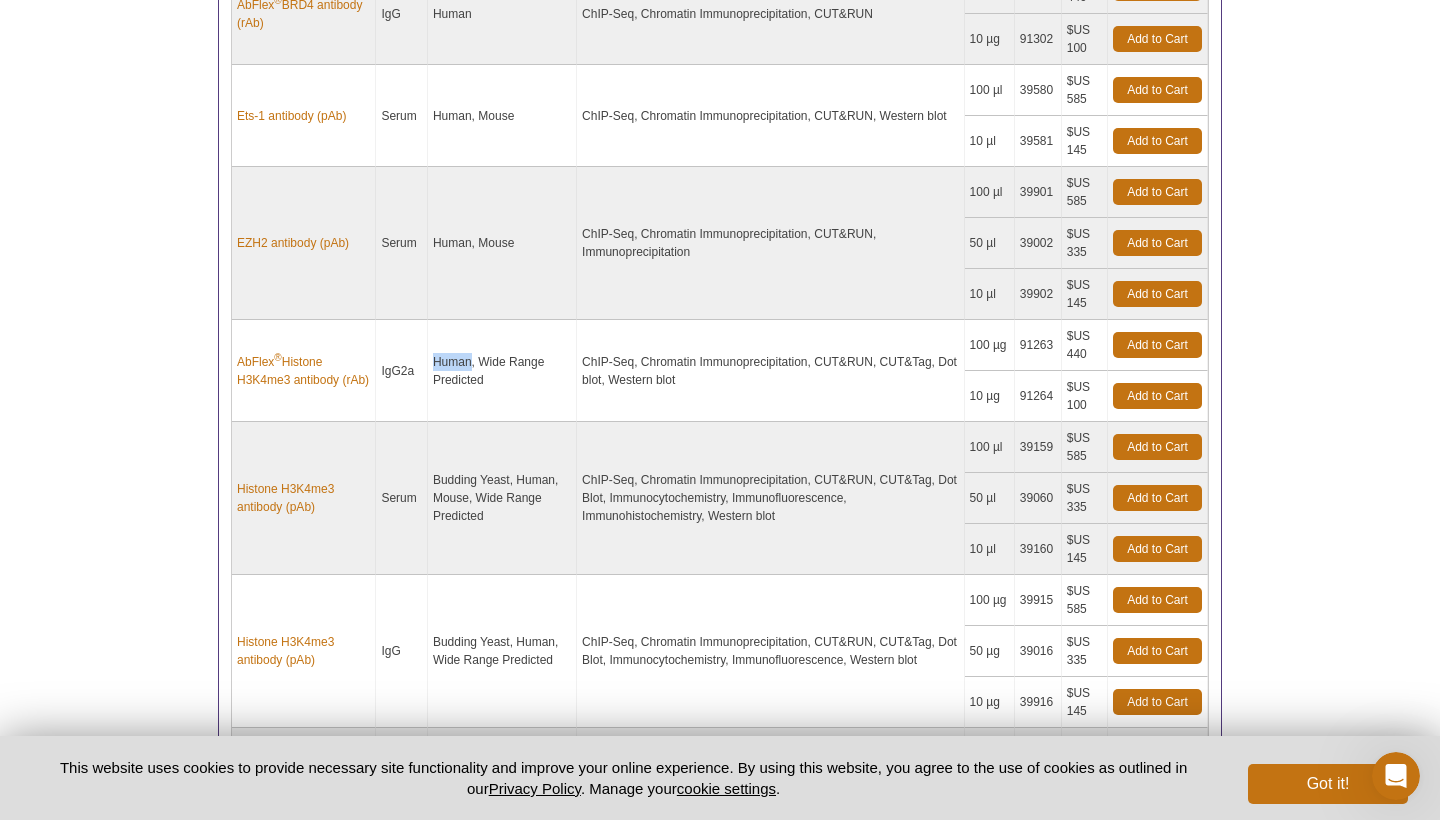 click on "Human, Wide Range Predicted" at bounding box center [502, 371] 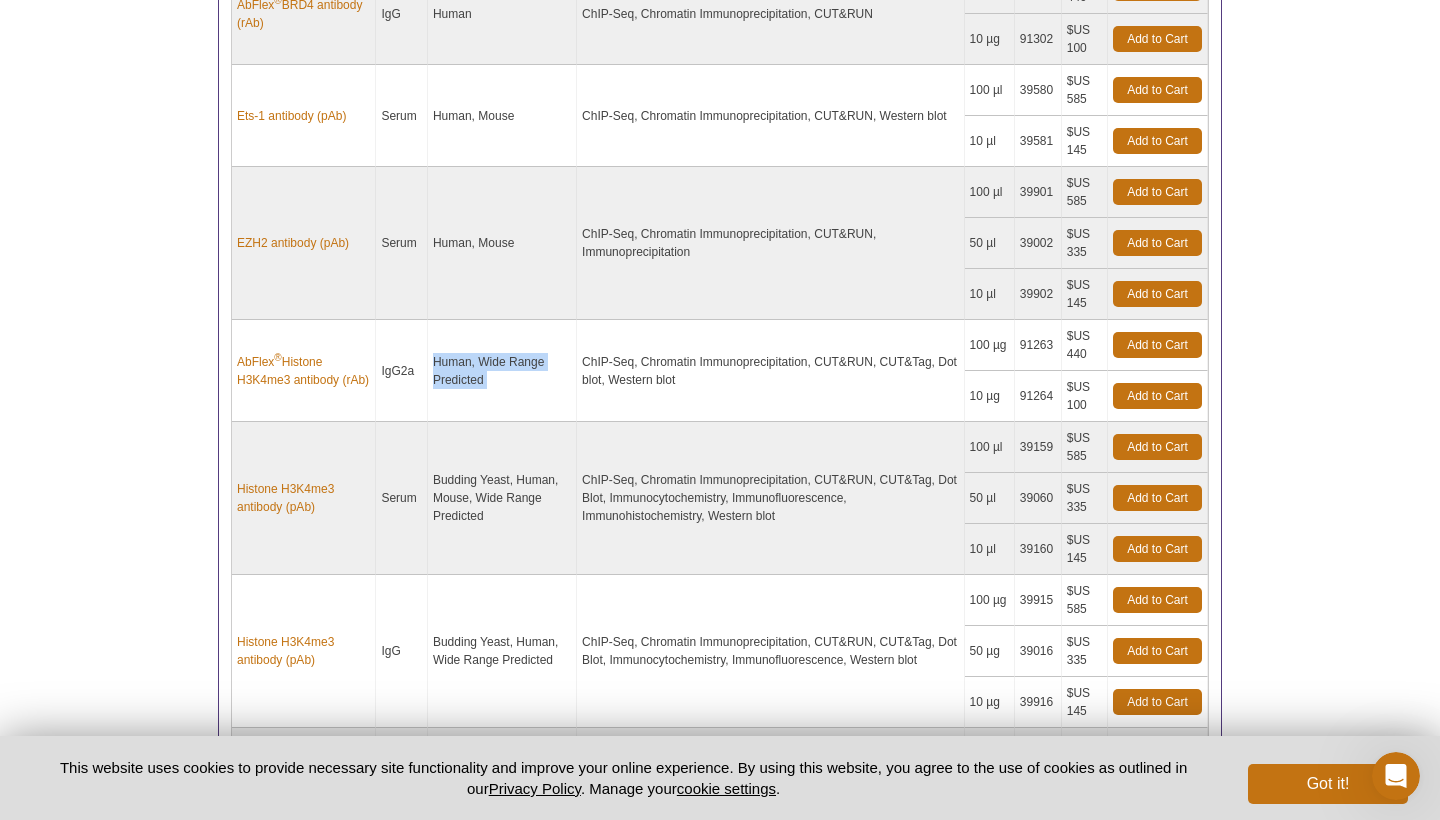 click on "Human, Wide Range Predicted" at bounding box center (502, 371) 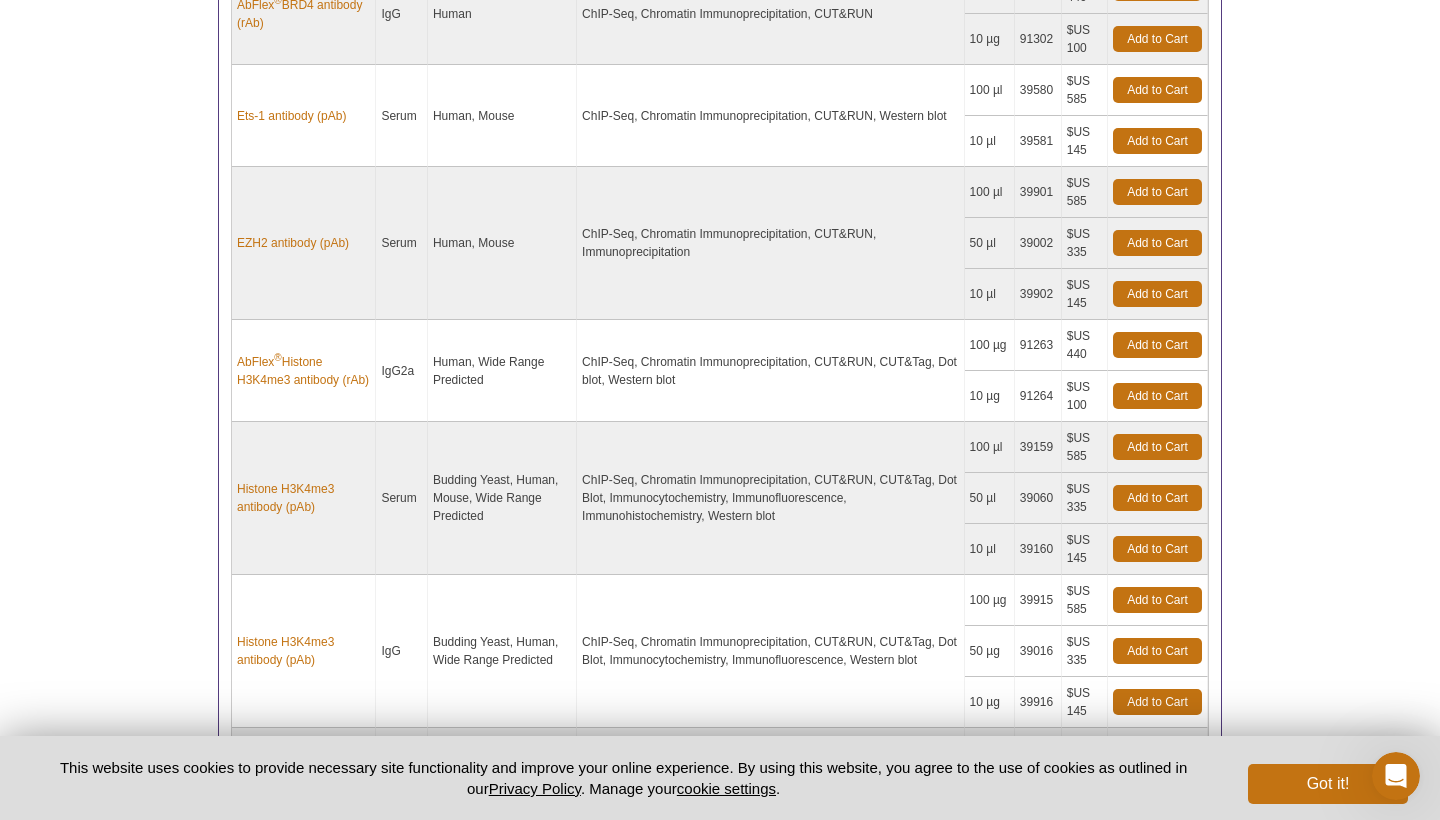 click on "Human, Wide Range Predicted" at bounding box center [502, 371] 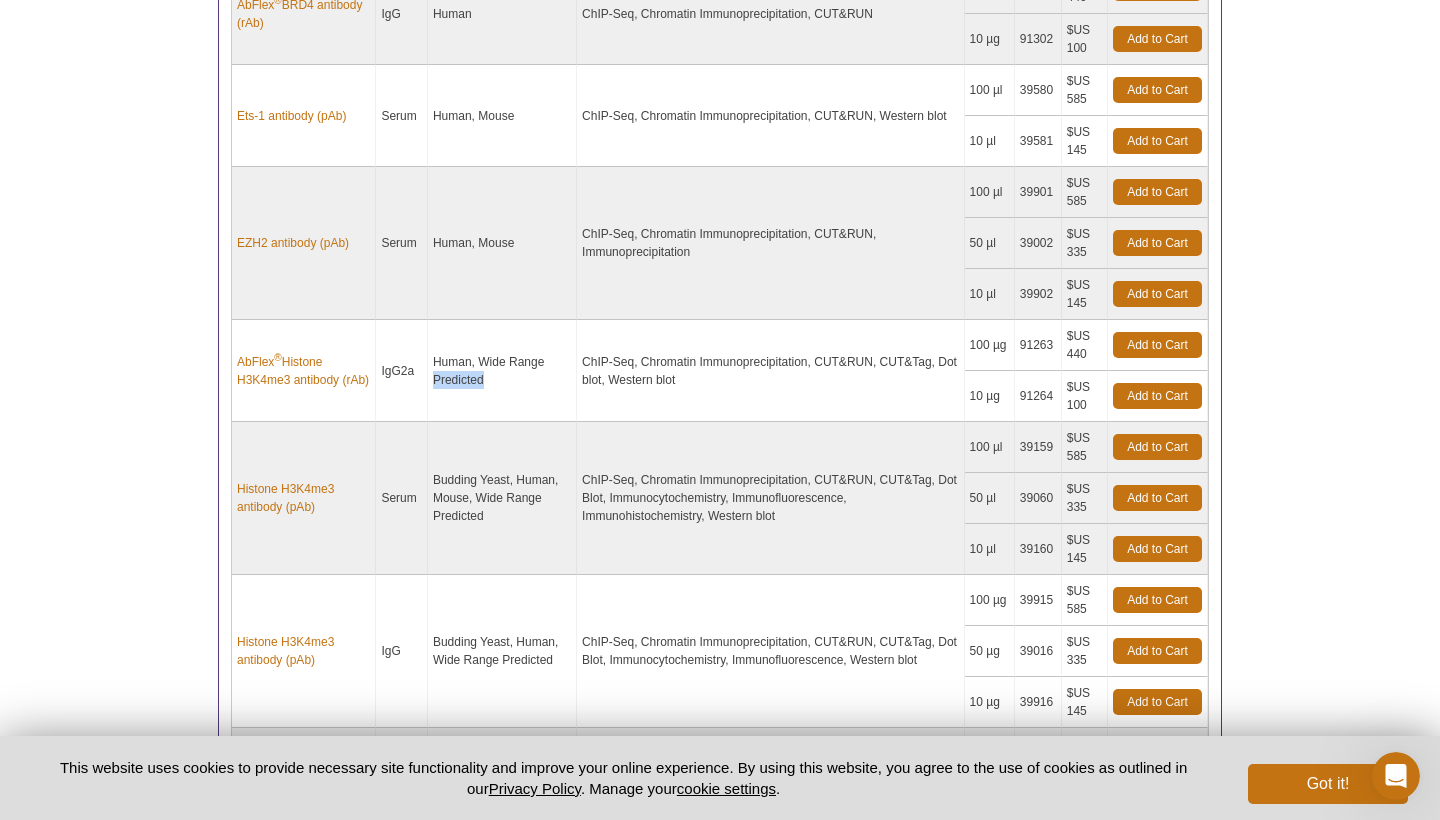 click on "Human, Wide Range Predicted" at bounding box center [502, 371] 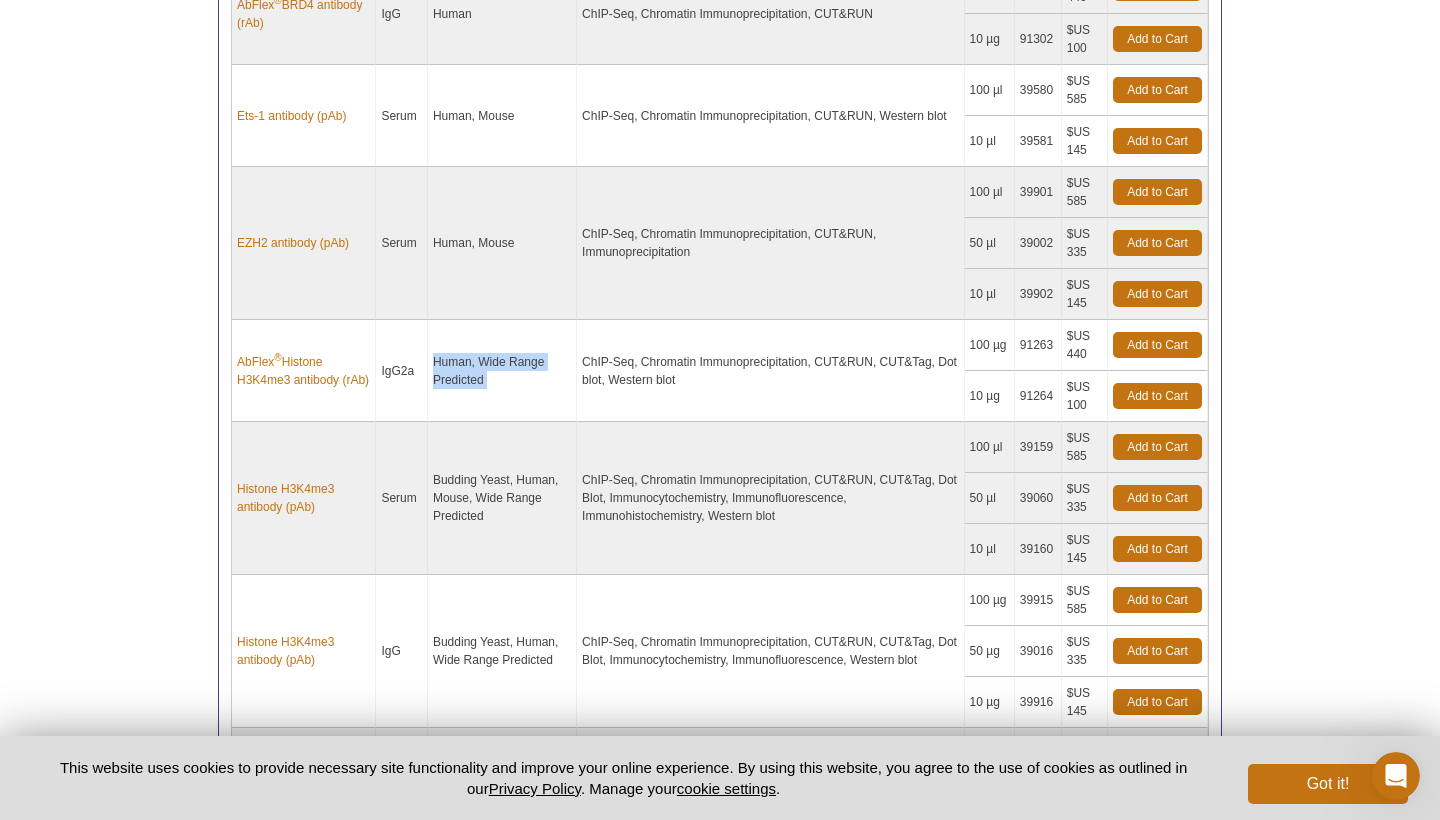 click on "Human, Wide Range Predicted" at bounding box center (502, 371) 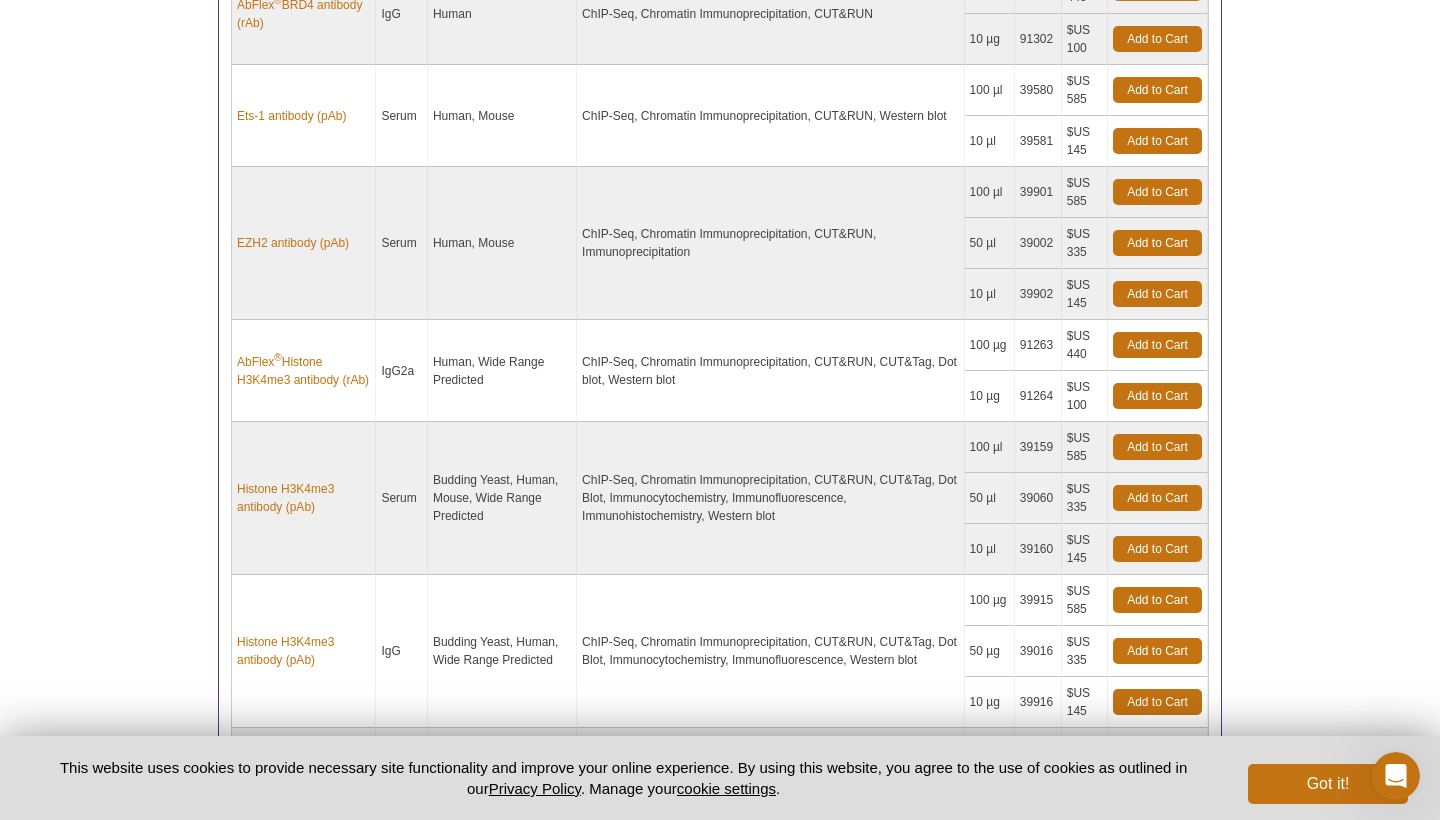 click on "ChIP-Seq, Chromatin Immunoprecipitation, CUT&RUN, CUT&Tag, Dot blot, Western blot" at bounding box center (770, 371) 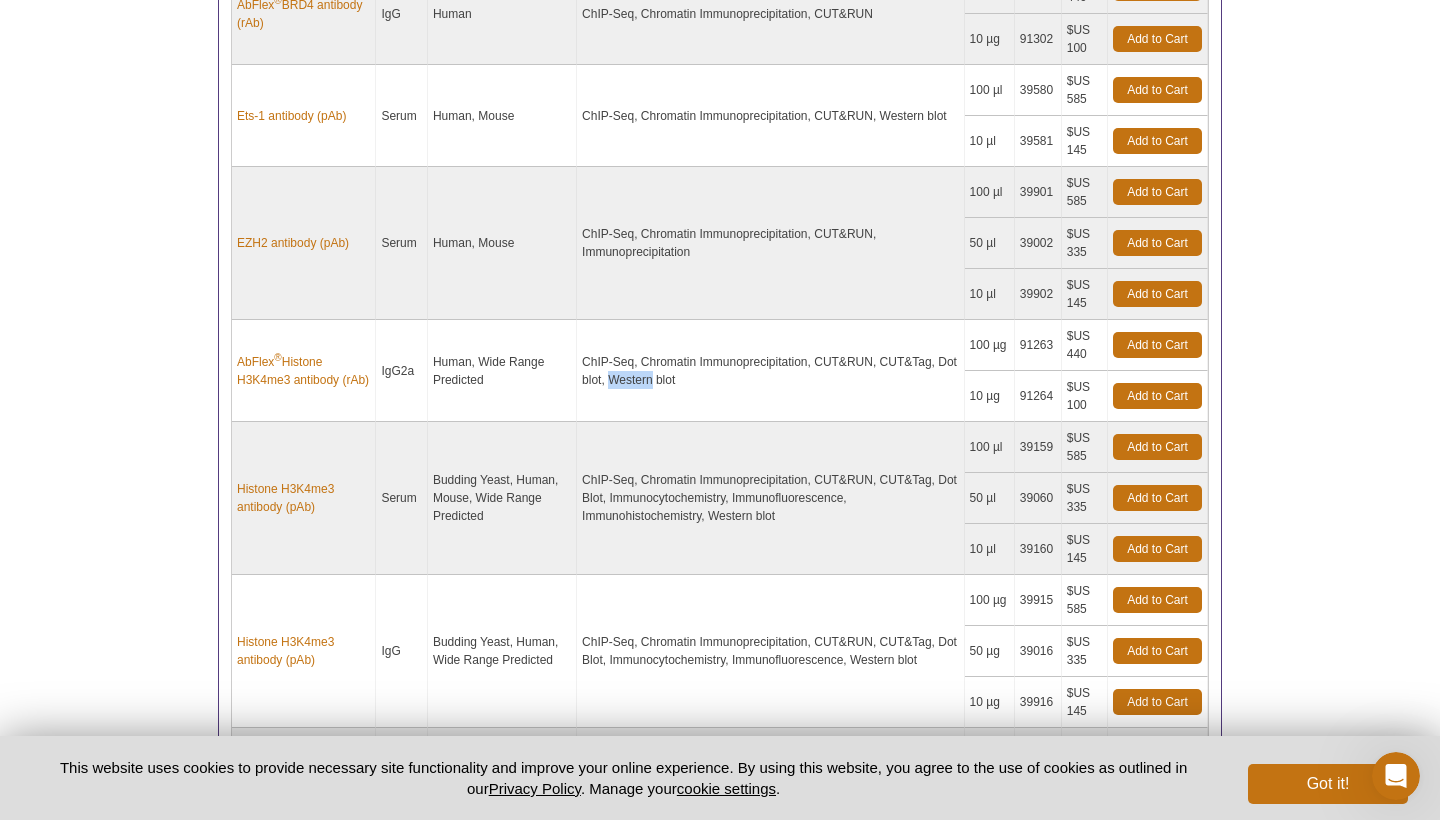 click on "ChIP-Seq, Chromatin Immunoprecipitation, CUT&RUN, CUT&Tag, Dot blot, Western blot" at bounding box center [770, 371] 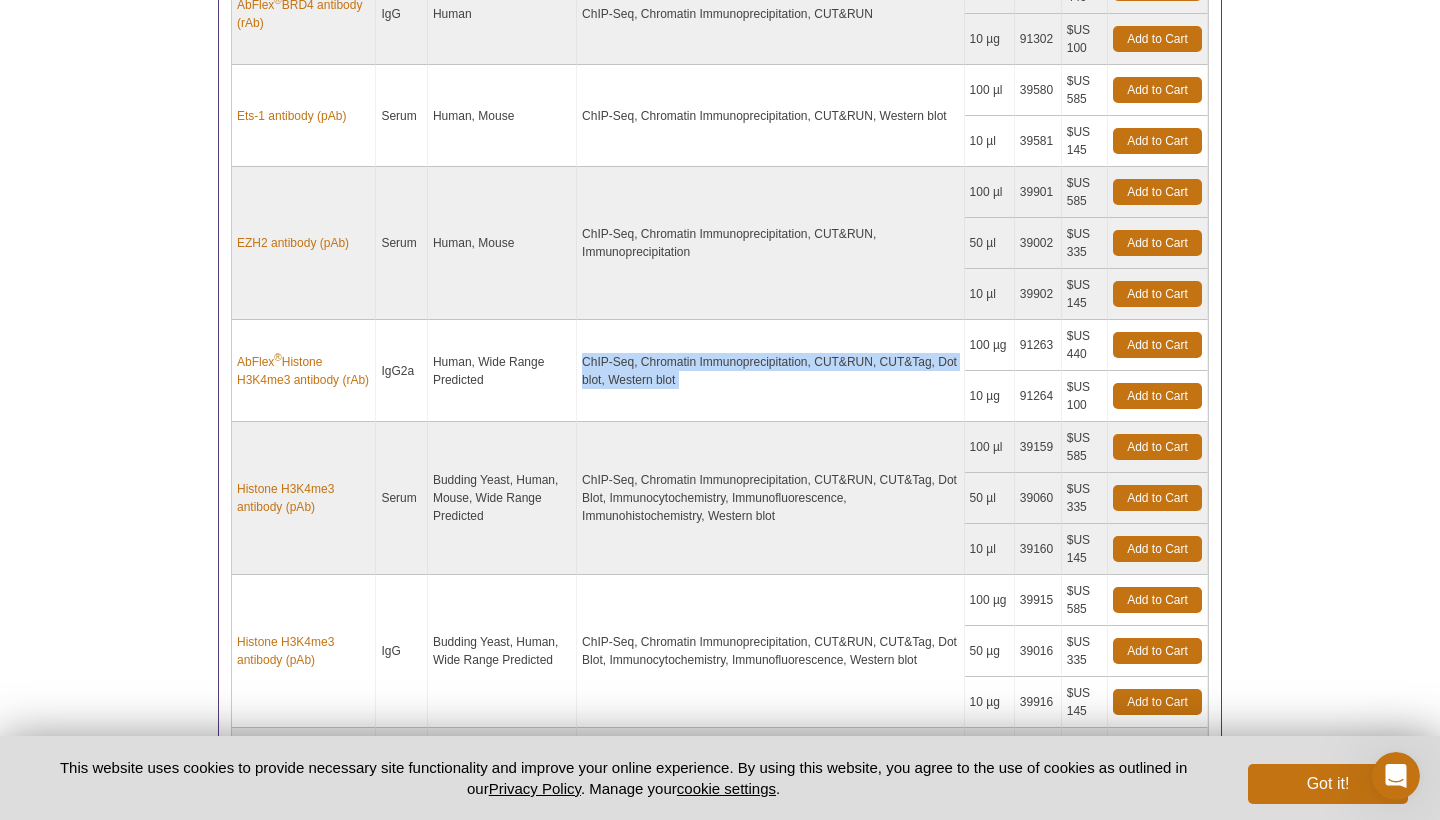 click on "ChIP-Seq, Chromatin Immunoprecipitation, CUT&RUN, CUT&Tag, Dot blot, Western blot" at bounding box center [770, 371] 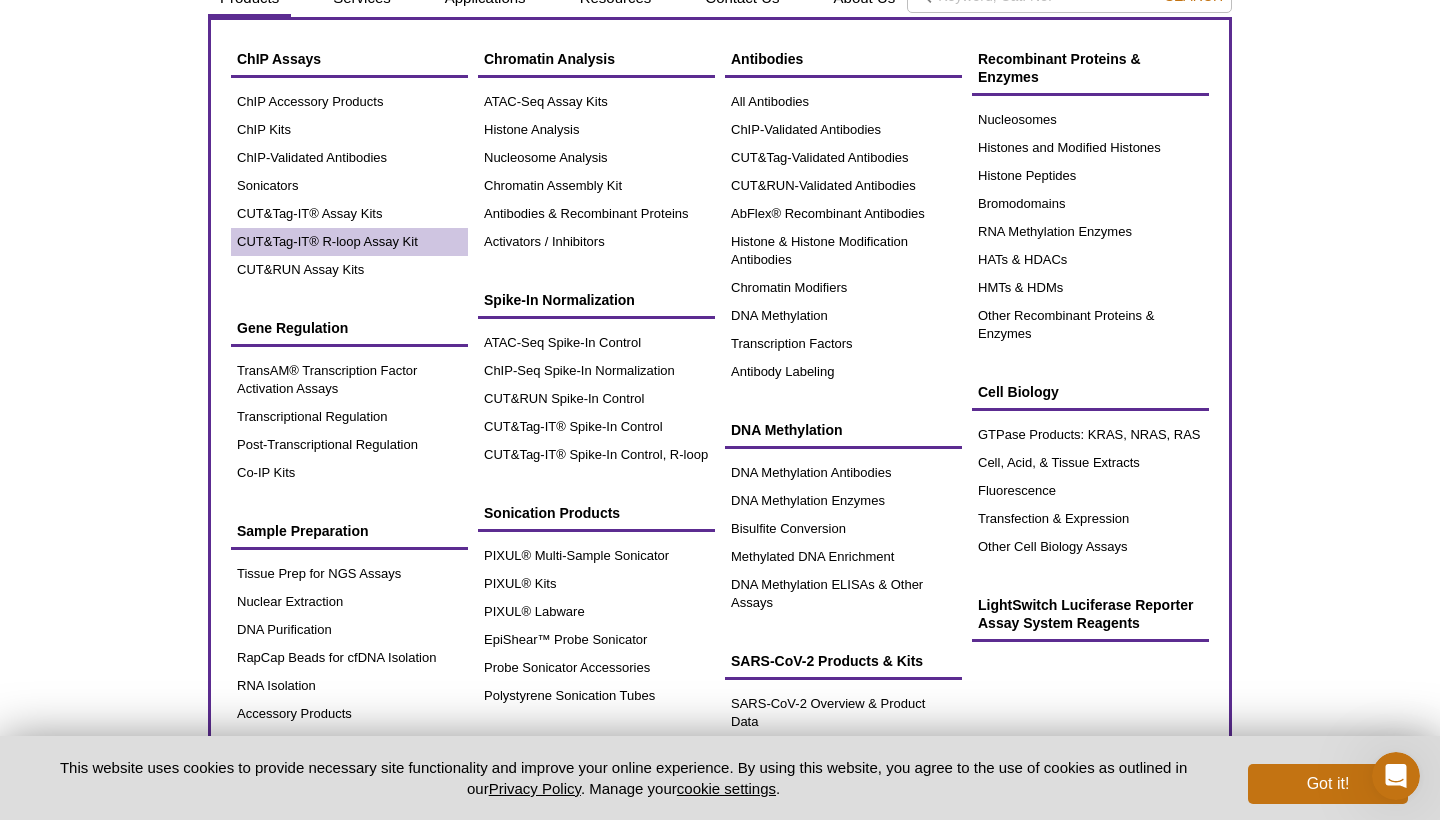 scroll, scrollTop: 83, scrollLeft: 0, axis: vertical 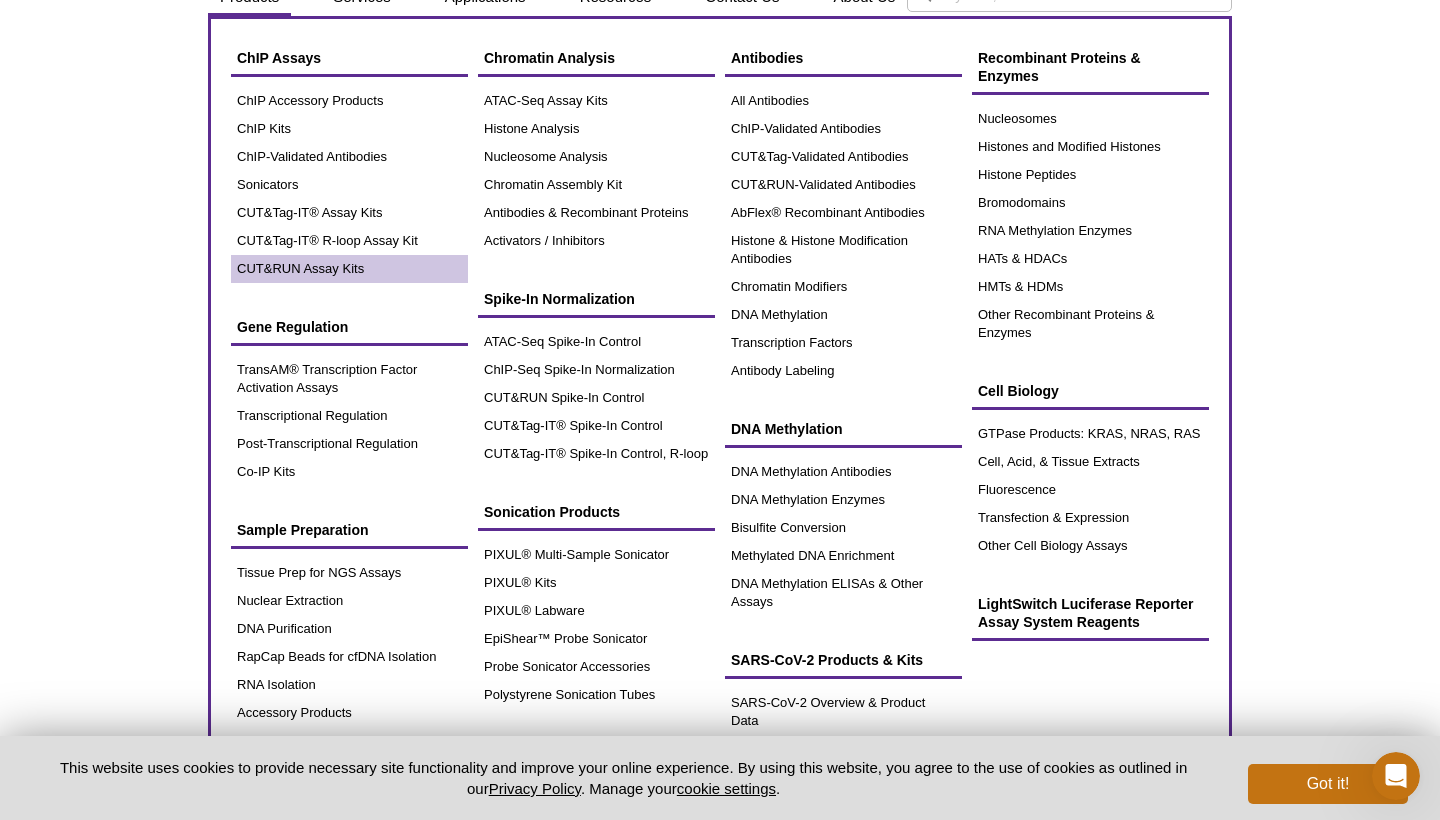 click on "CUT&RUN Assay Kits" at bounding box center (349, 269) 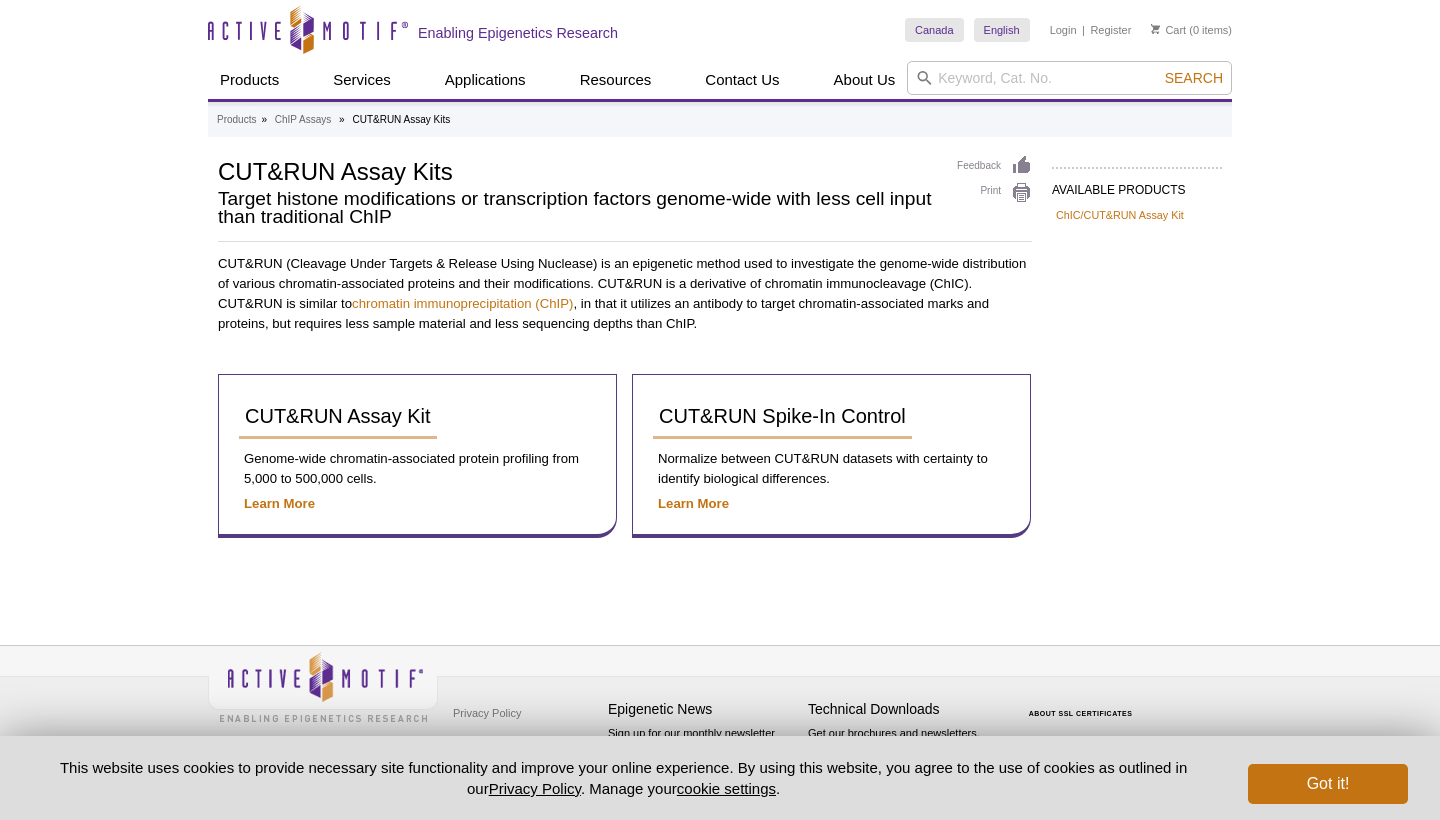 scroll, scrollTop: 3, scrollLeft: 0, axis: vertical 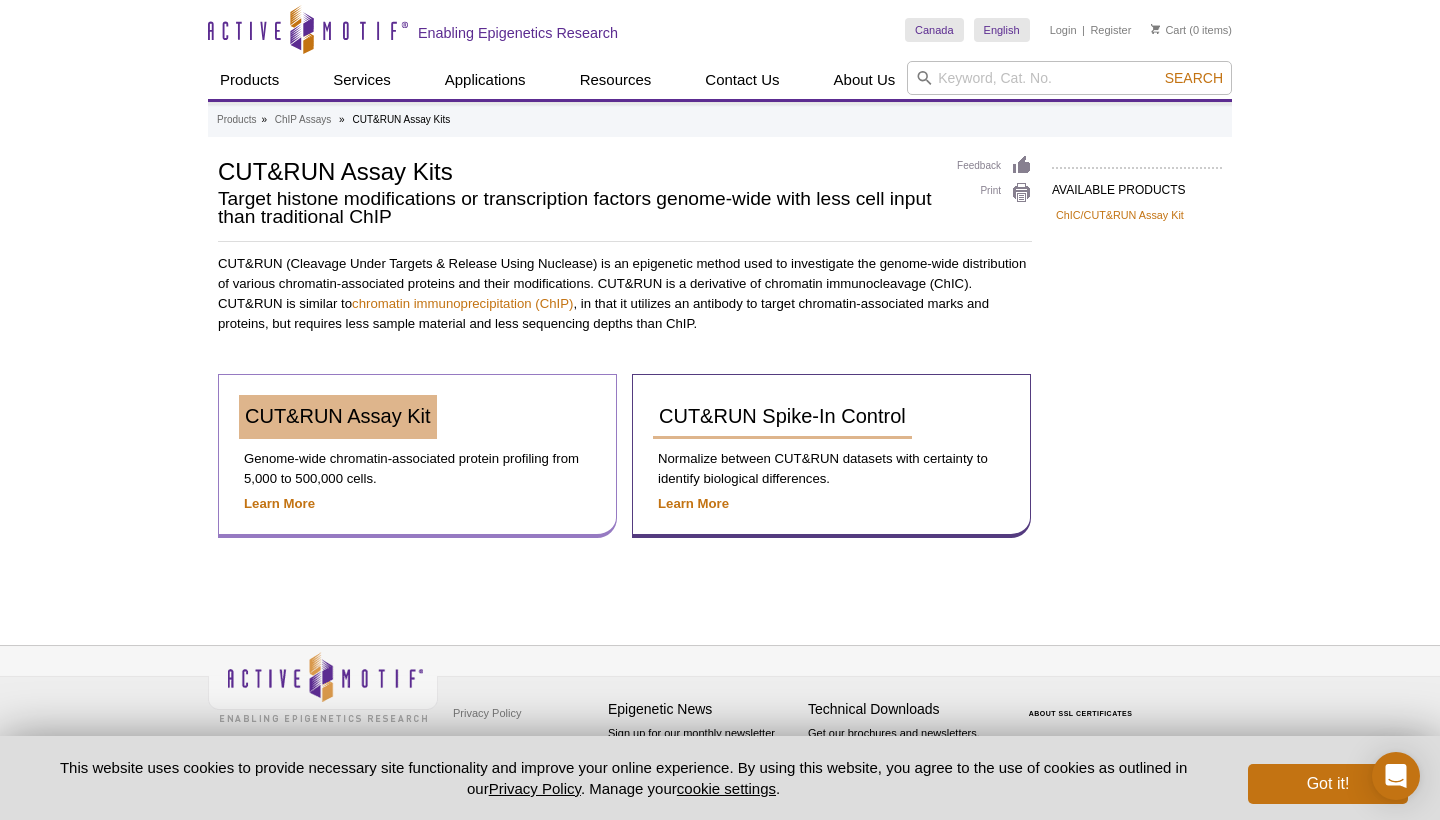 click on "CUT&RUN Assay Kit" at bounding box center [338, 416] 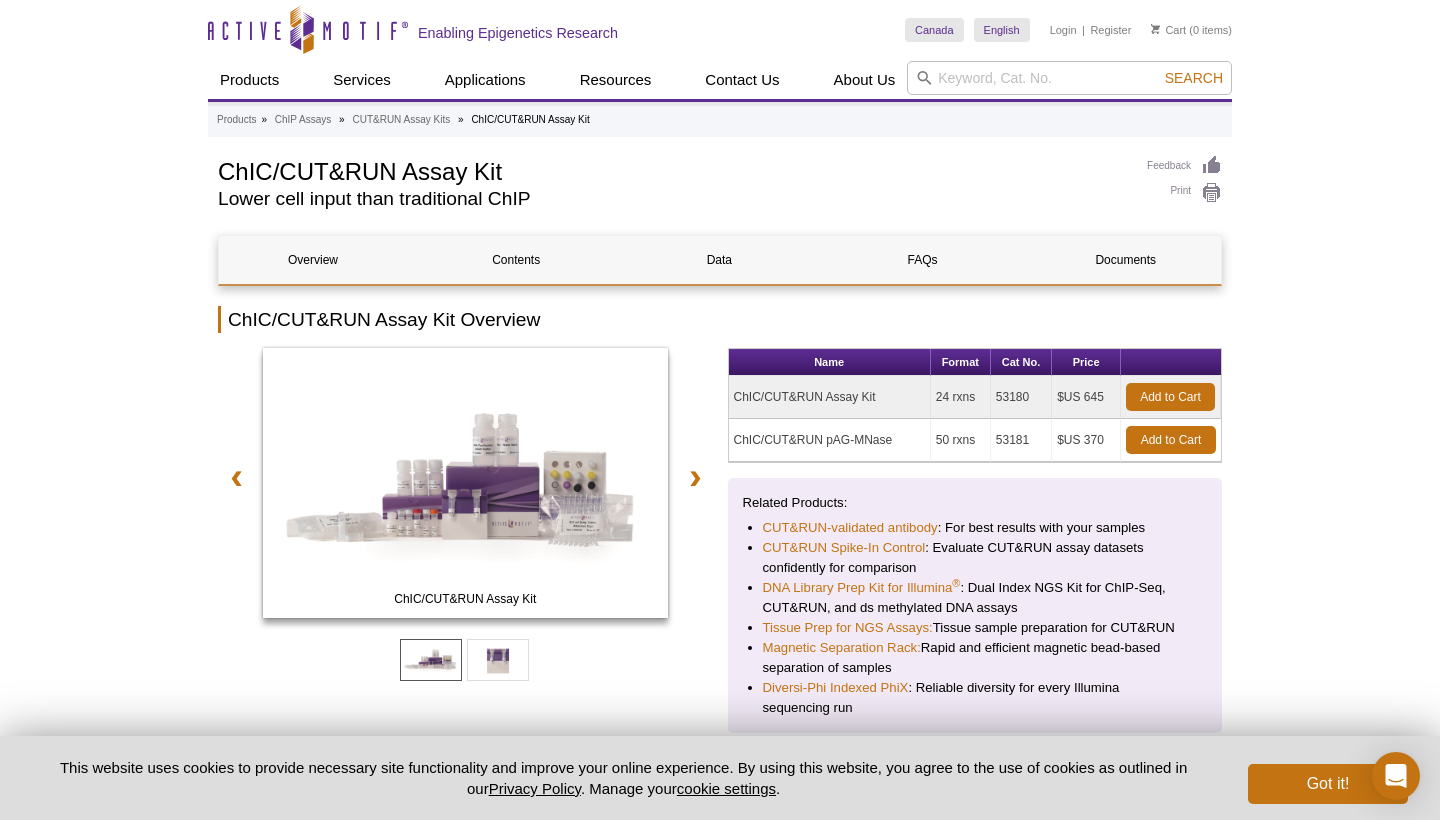 scroll, scrollTop: 71, scrollLeft: 0, axis: vertical 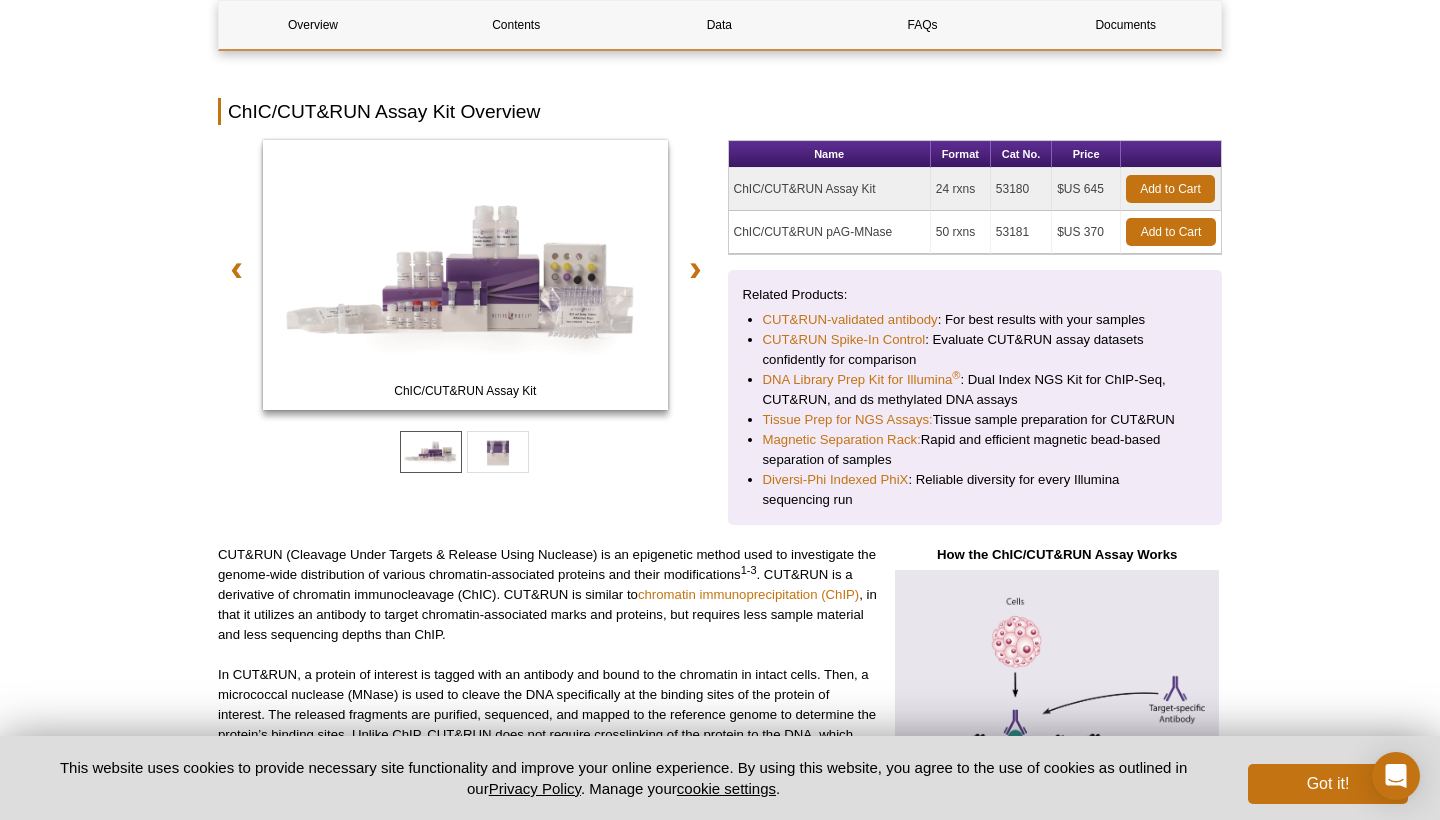 click on "$US 370" at bounding box center [1086, 232] 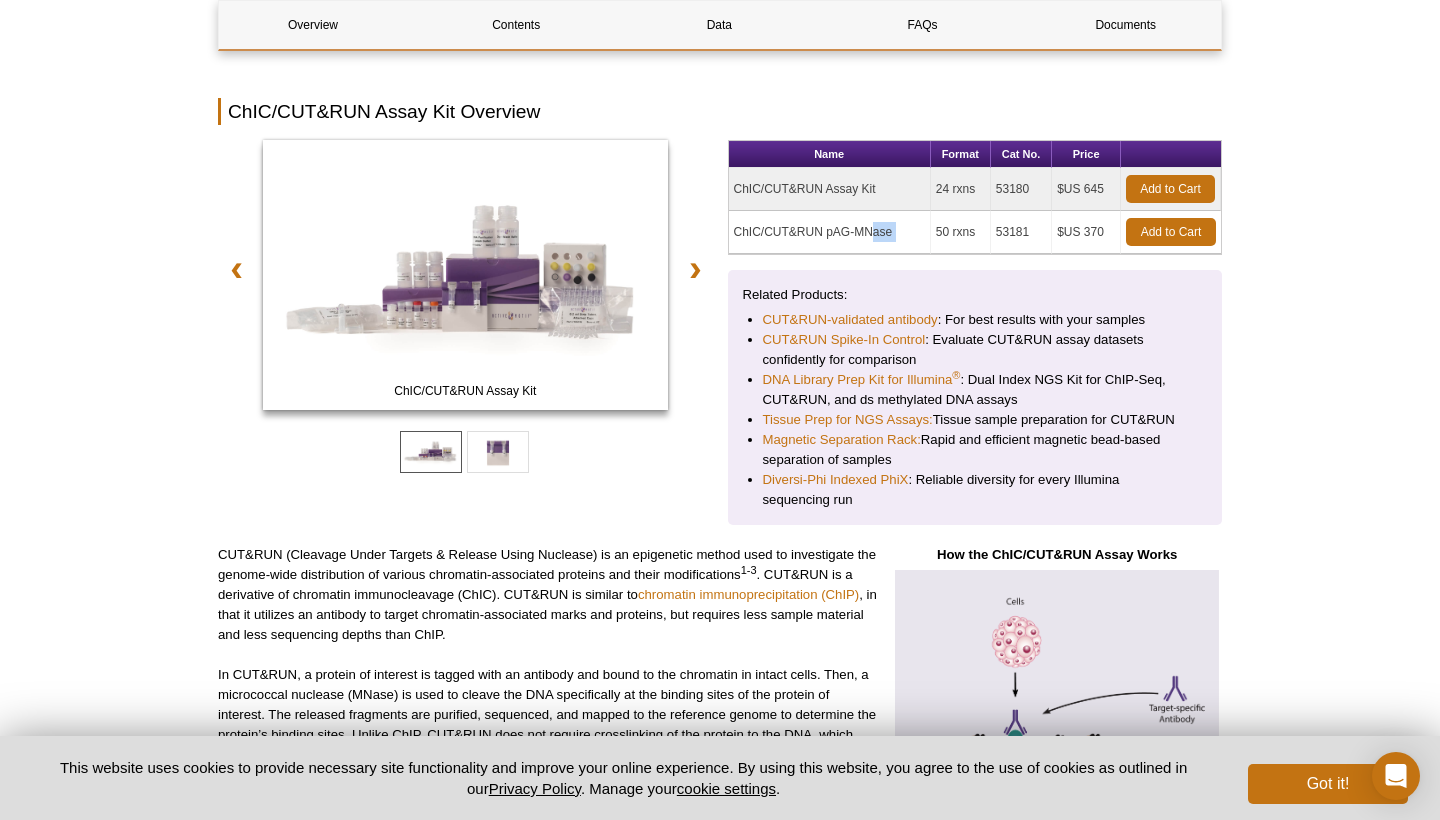 click on "ChIC/CUT&RUN pAG-MNase" at bounding box center (830, 232) 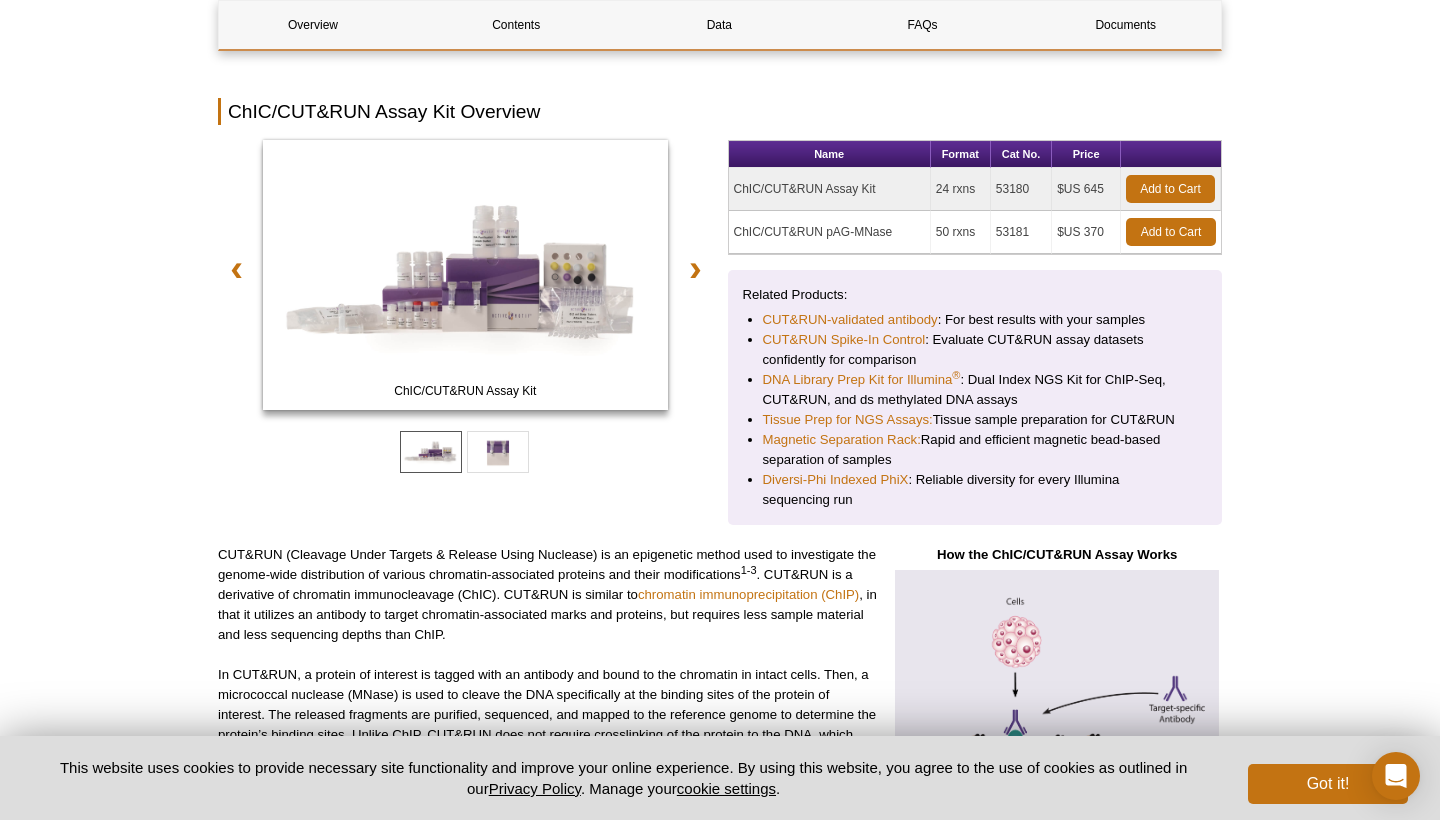click on "Related Products:
CUT&RUN-validated antibody : For best results with your samples
CUT&RUN Spike-In Control : Evaluate CUT&RUN assay datasets confidently for comparison
DNA Library Prep Kit for Illumina ® : Dual Index NGS Kit for ChIP-Seq, CUT&RUN, and ds methylated DNA assays
Tissue Prep for NGS Assays:  Tissue sample preparation for CUT&RUN
Magnetic Separation Rack:  Rapid and efficient magnetic bead-based separation of samples
Diversi-Phi Indexed PhiX : Reliable diversity for every Illumina sequencing run" at bounding box center [975, 397] 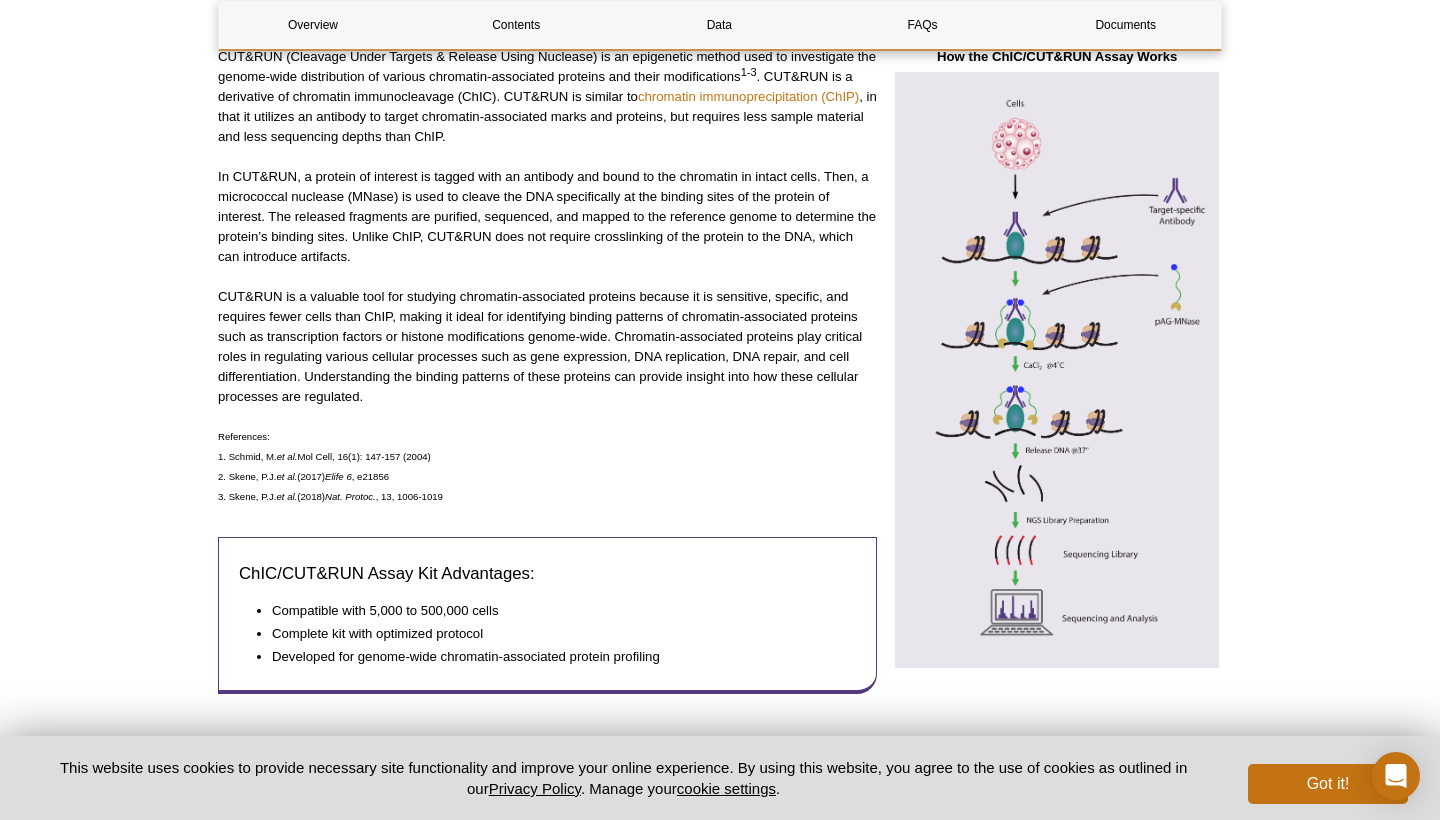 scroll, scrollTop: 757, scrollLeft: 0, axis: vertical 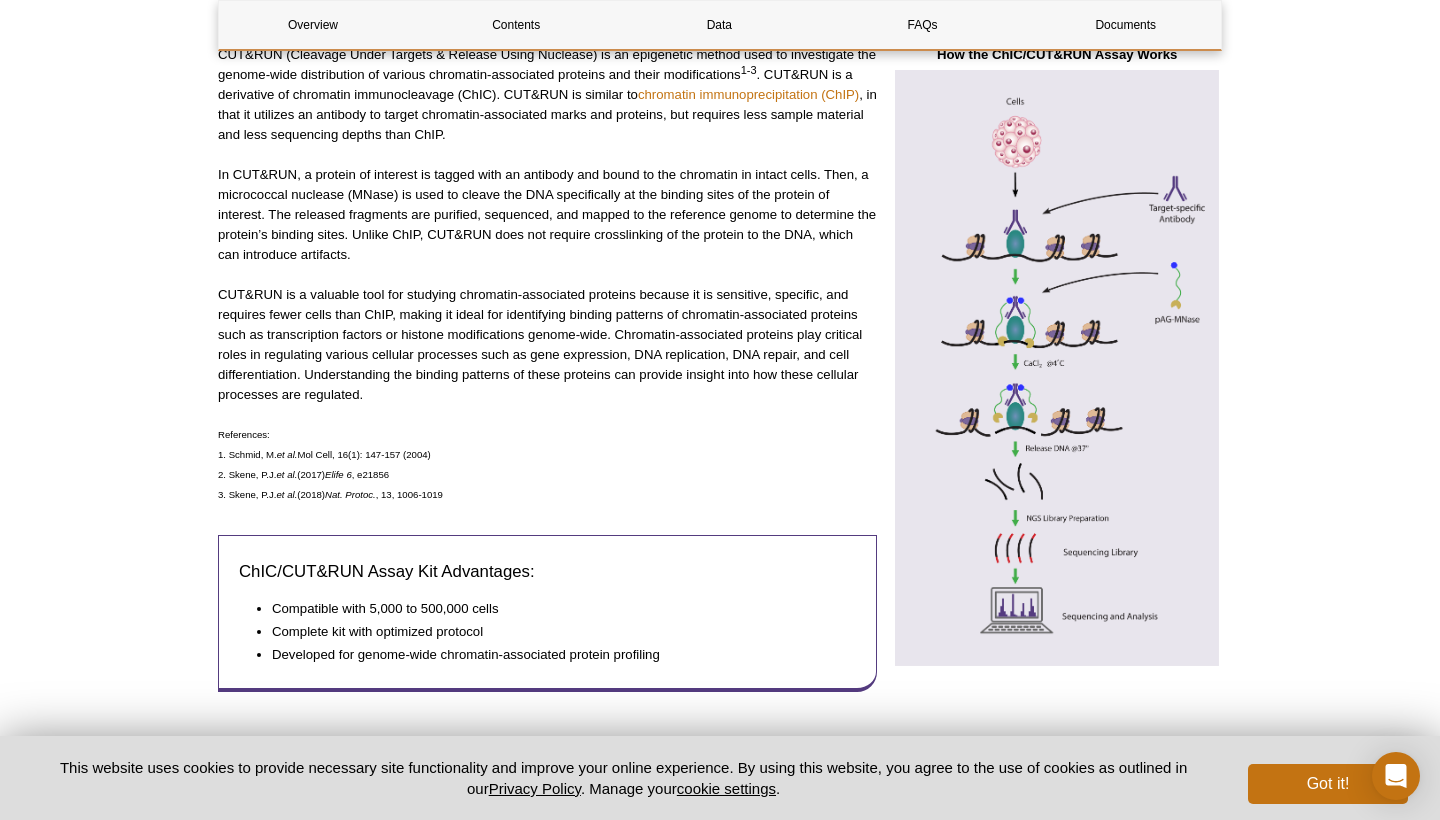 click on "In CUT&RUN, a protein of interest is tagged with an antibody and bound to the chromatin in intact cells. Then, a micrococcal nuclease (MNase) is used to cleave the DNA specifically at the binding sites of the protein of interest. The released fragments are purified, sequenced, and mapped to the reference genome to determine the protein’s binding sites. Unlike ChIP, CUT&RUN does not require crosslinking of the protein to the DNA, which can introduce artifacts." at bounding box center [547, 215] 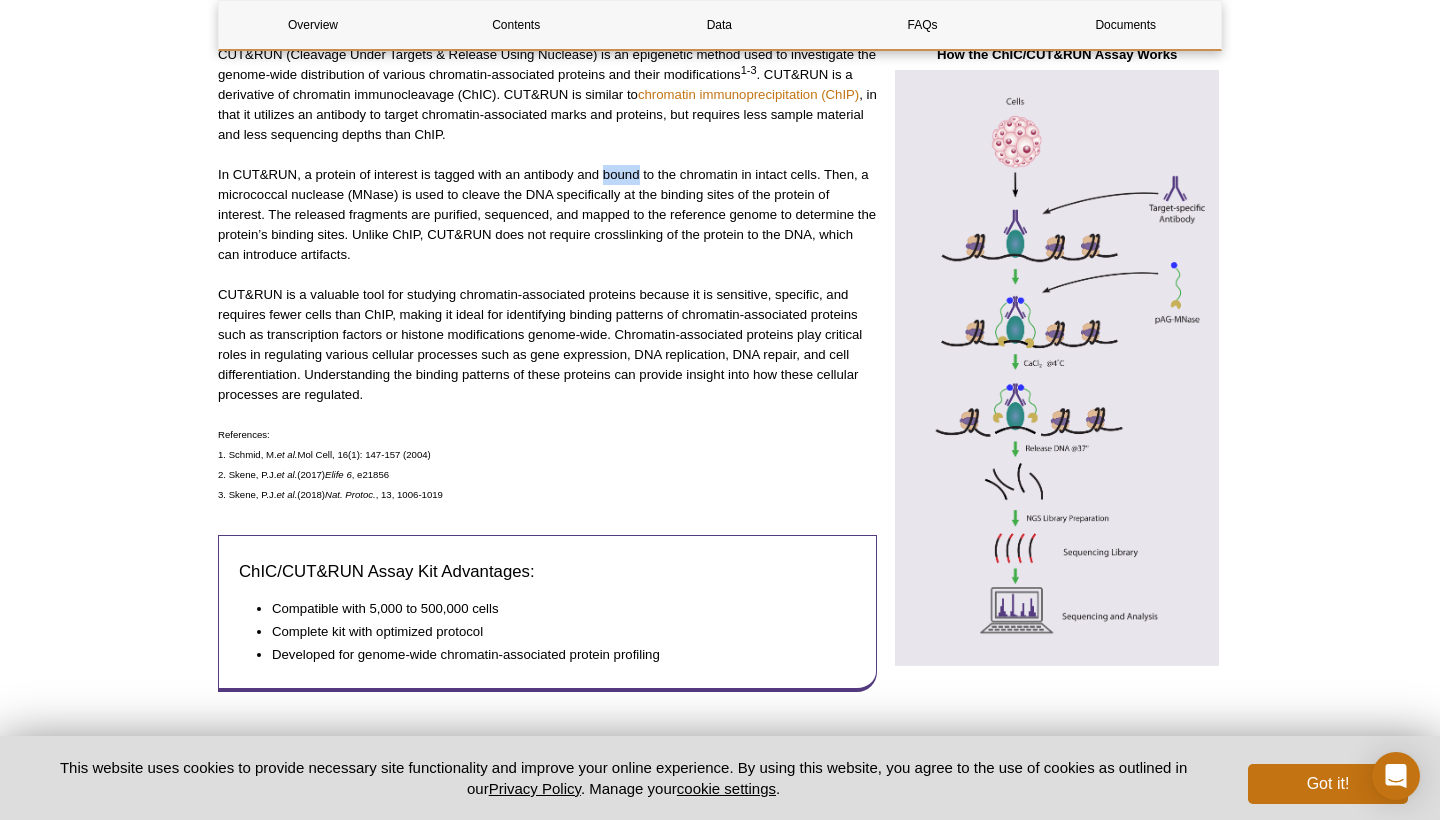 click on "In CUT&RUN, a protein of interest is tagged with an antibody and bound to the chromatin in intact cells. Then, a micrococcal nuclease (MNase) is used to cleave the DNA specifically at the binding sites of the protein of interest. The released fragments are purified, sequenced, and mapped to the reference genome to determine the protein’s binding sites. Unlike ChIP, CUT&RUN does not require crosslinking of the protein to the DNA, which can introduce artifacts." at bounding box center [547, 215] 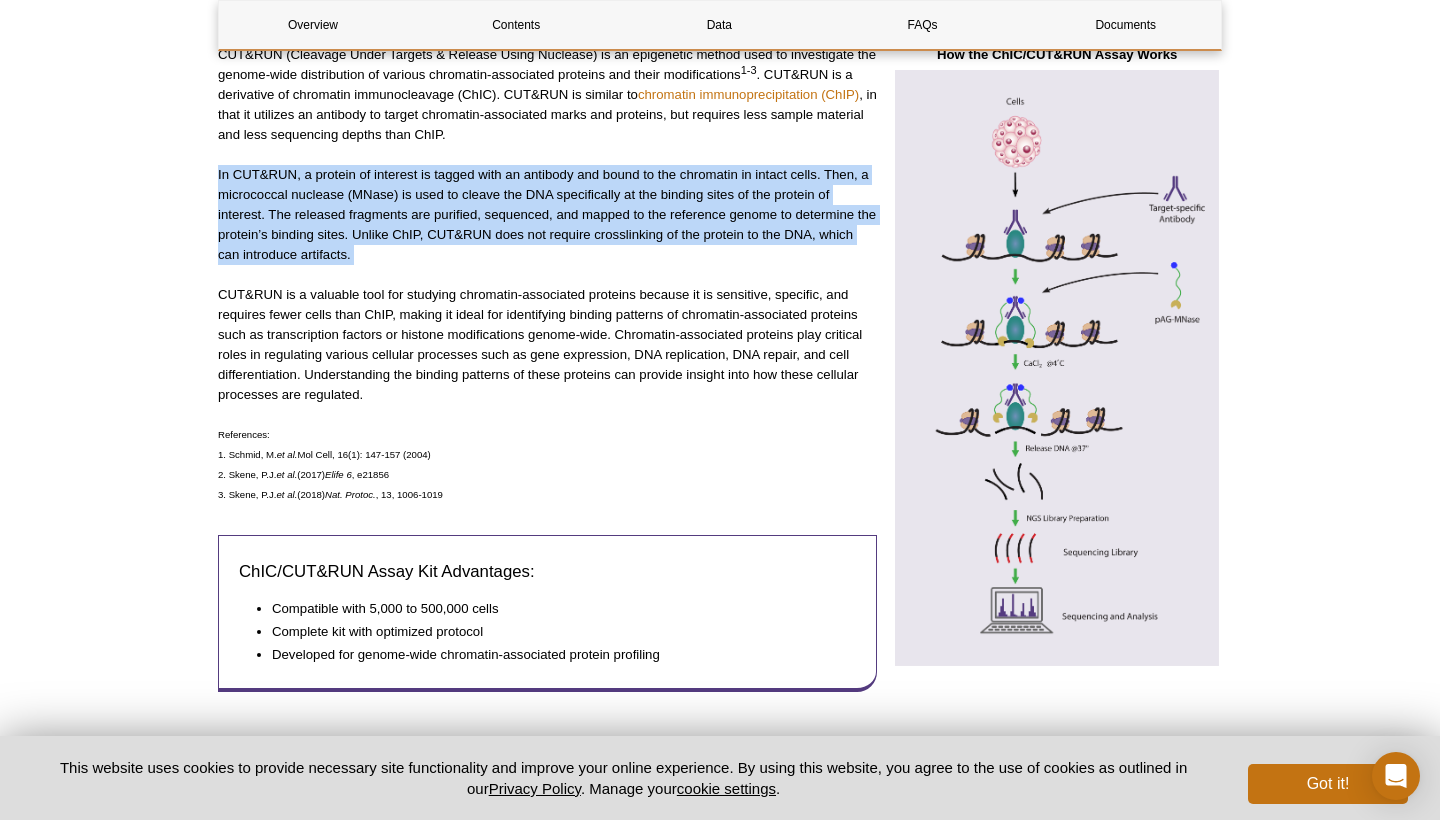 click on "In CUT&RUN, a protein of interest is tagged with an antibody and bound to the chromatin in intact cells. Then, a micrococcal nuclease (MNase) is used to cleave the DNA specifically at the binding sites of the protein of interest. The released fragments are purified, sequenced, and mapped to the reference genome to determine the protein’s binding sites. Unlike ChIP, CUT&RUN does not require crosslinking of the protein to the DNA, which can introduce artifacts." at bounding box center (547, 215) 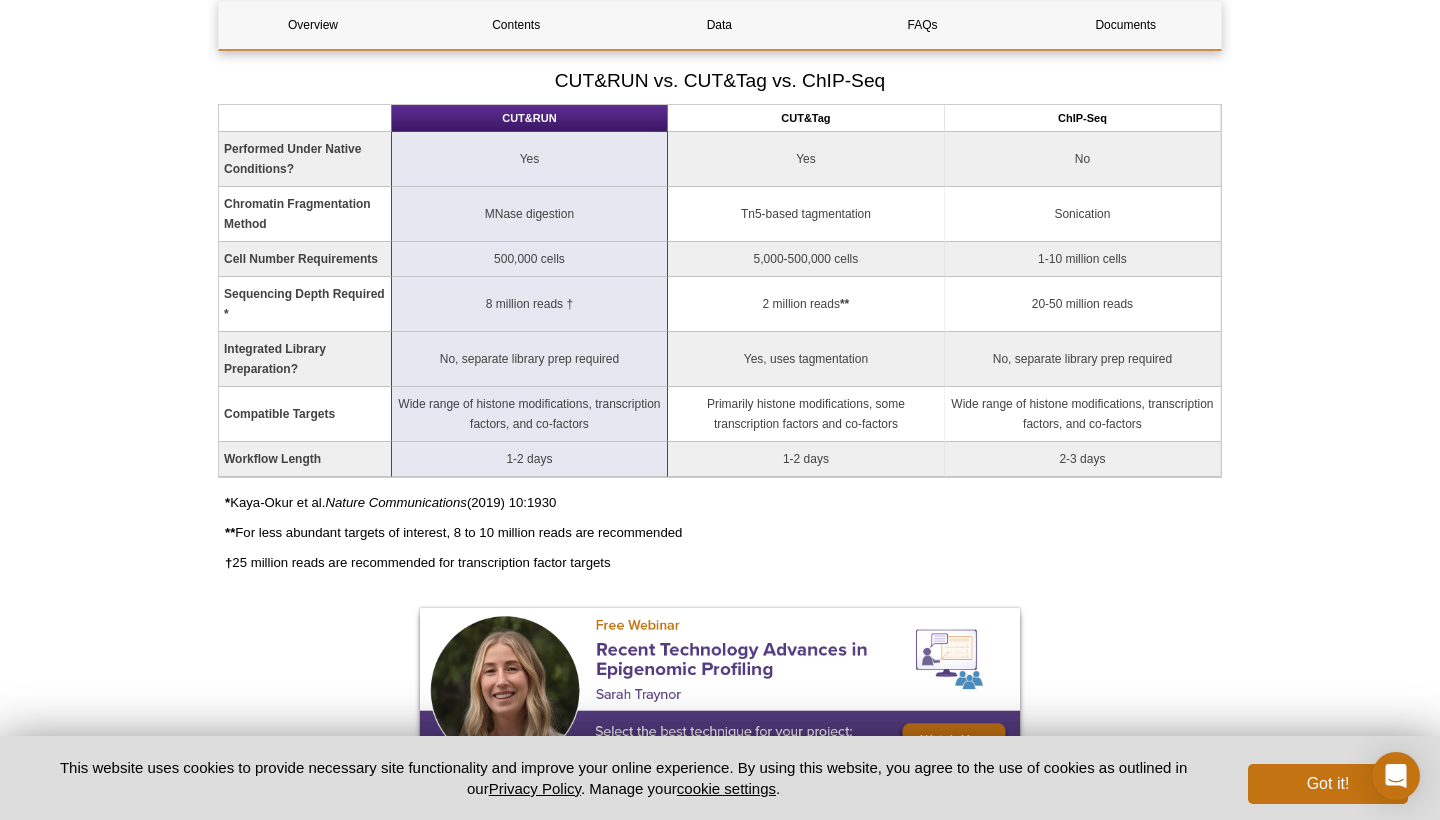 scroll, scrollTop: 1437, scrollLeft: 0, axis: vertical 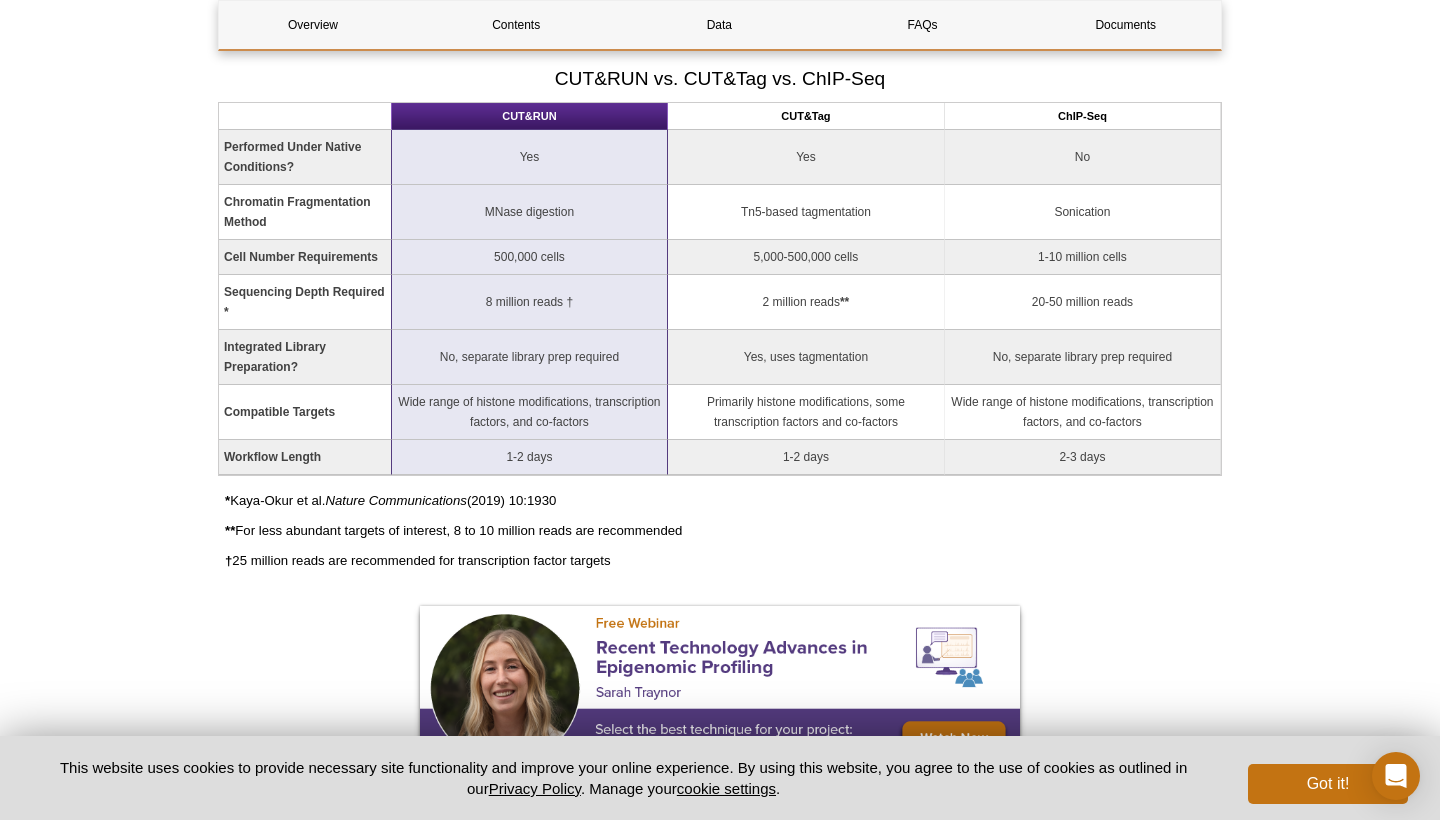 click on "MNase digestion" at bounding box center [530, 212] 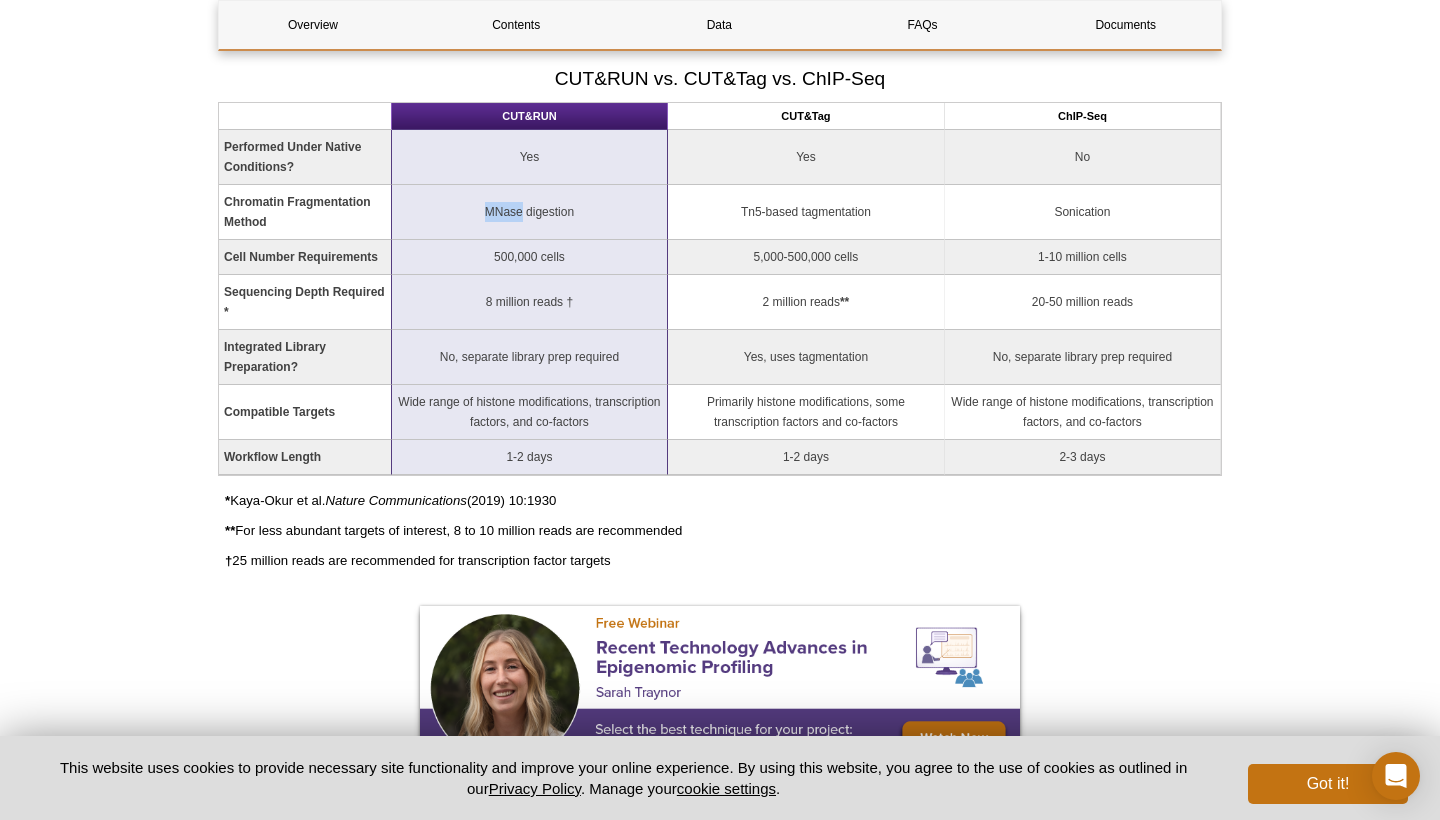 click on "MNase digestion" at bounding box center (530, 212) 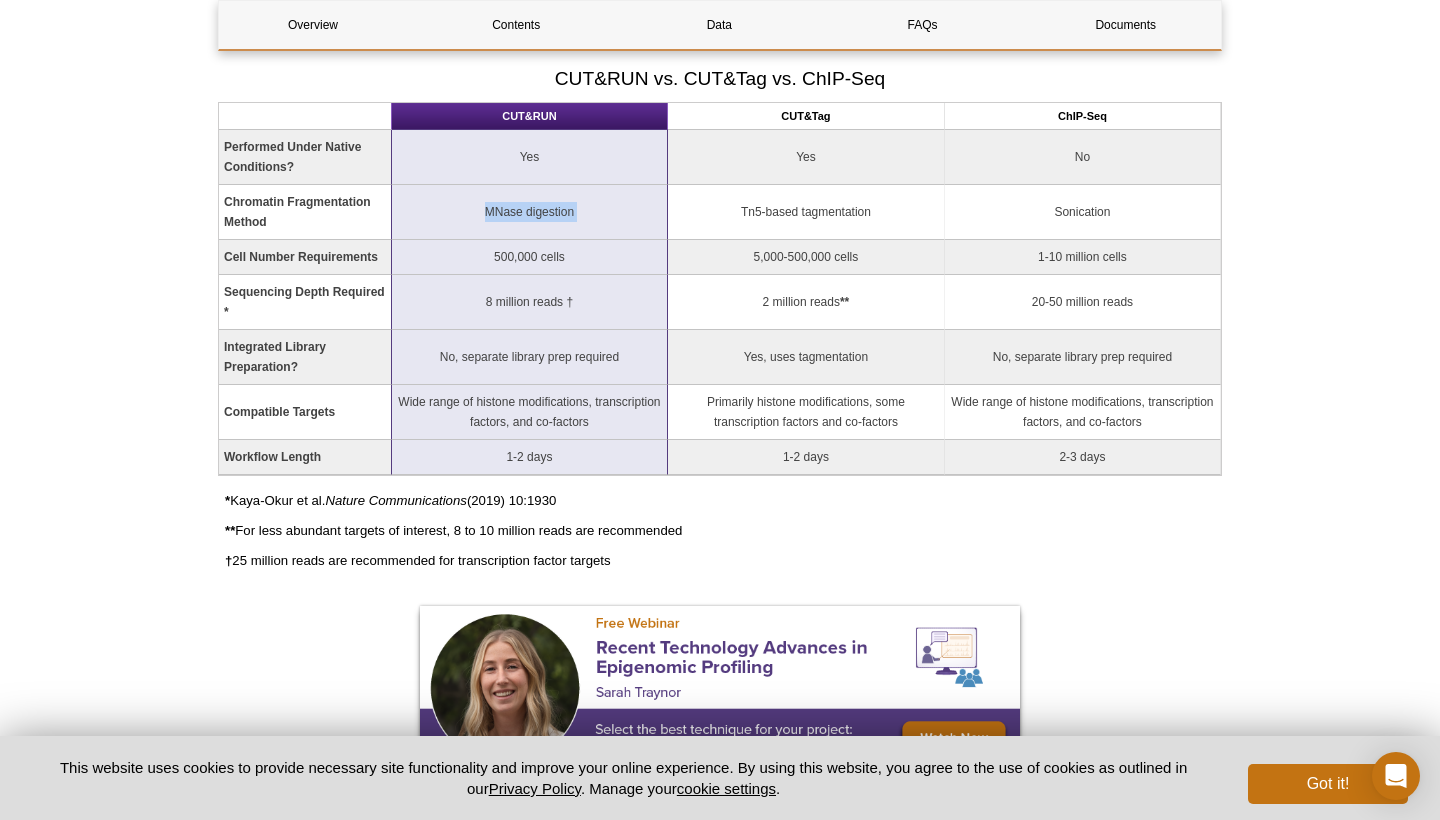 click on "MNase digestion" at bounding box center (530, 212) 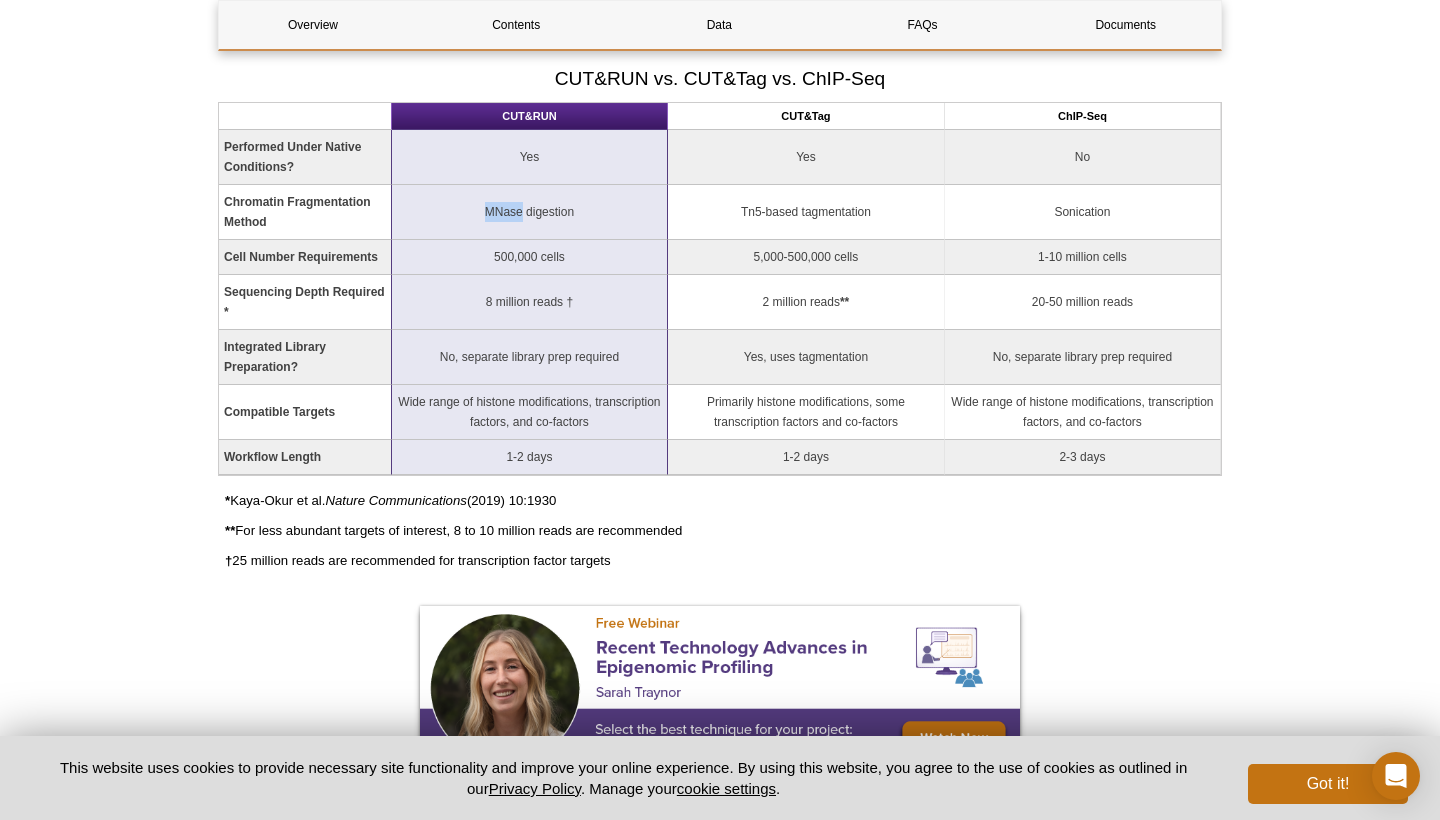 click on "MNase digestion" at bounding box center (530, 212) 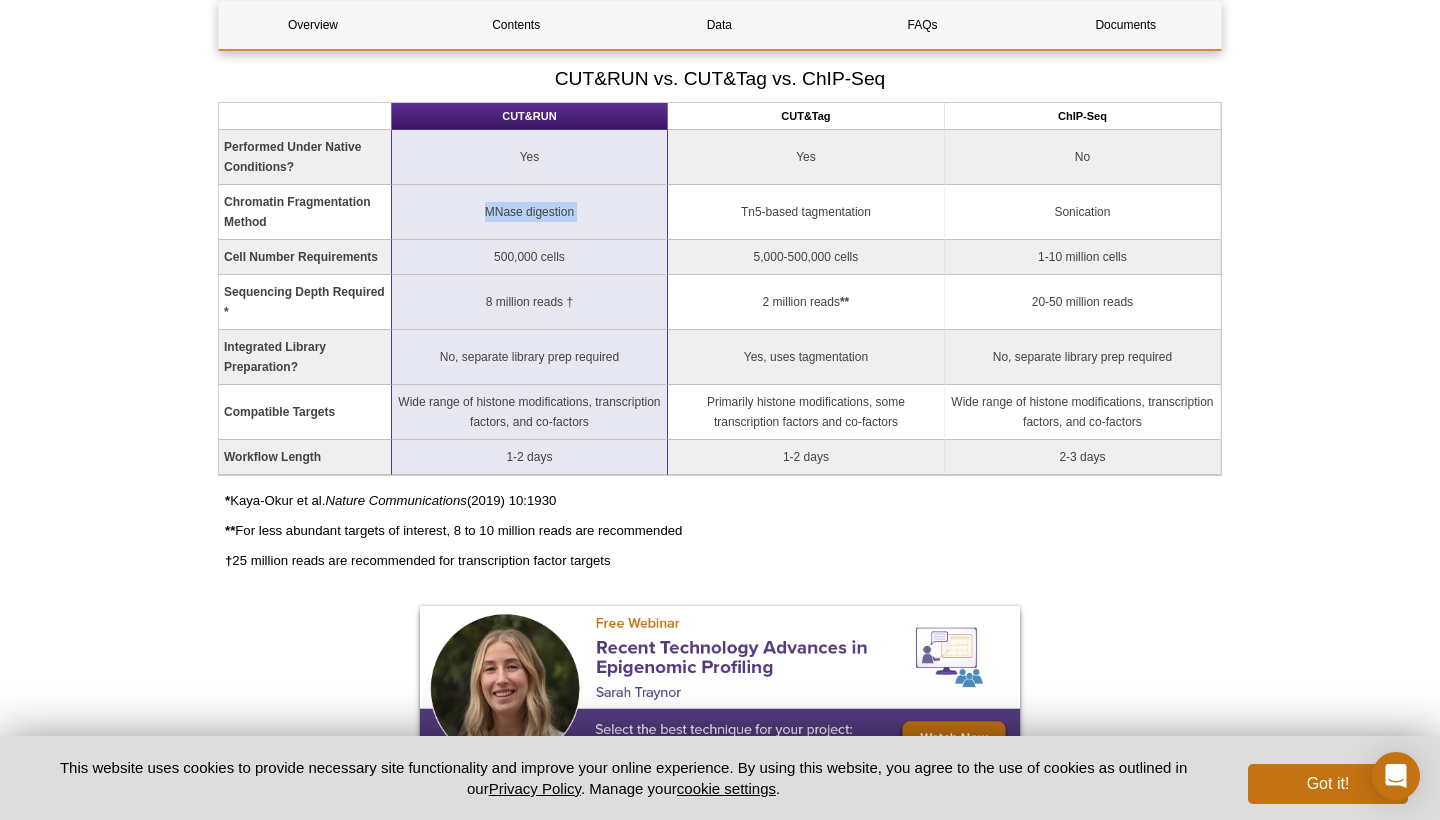 click on "MNase digestion" at bounding box center (530, 212) 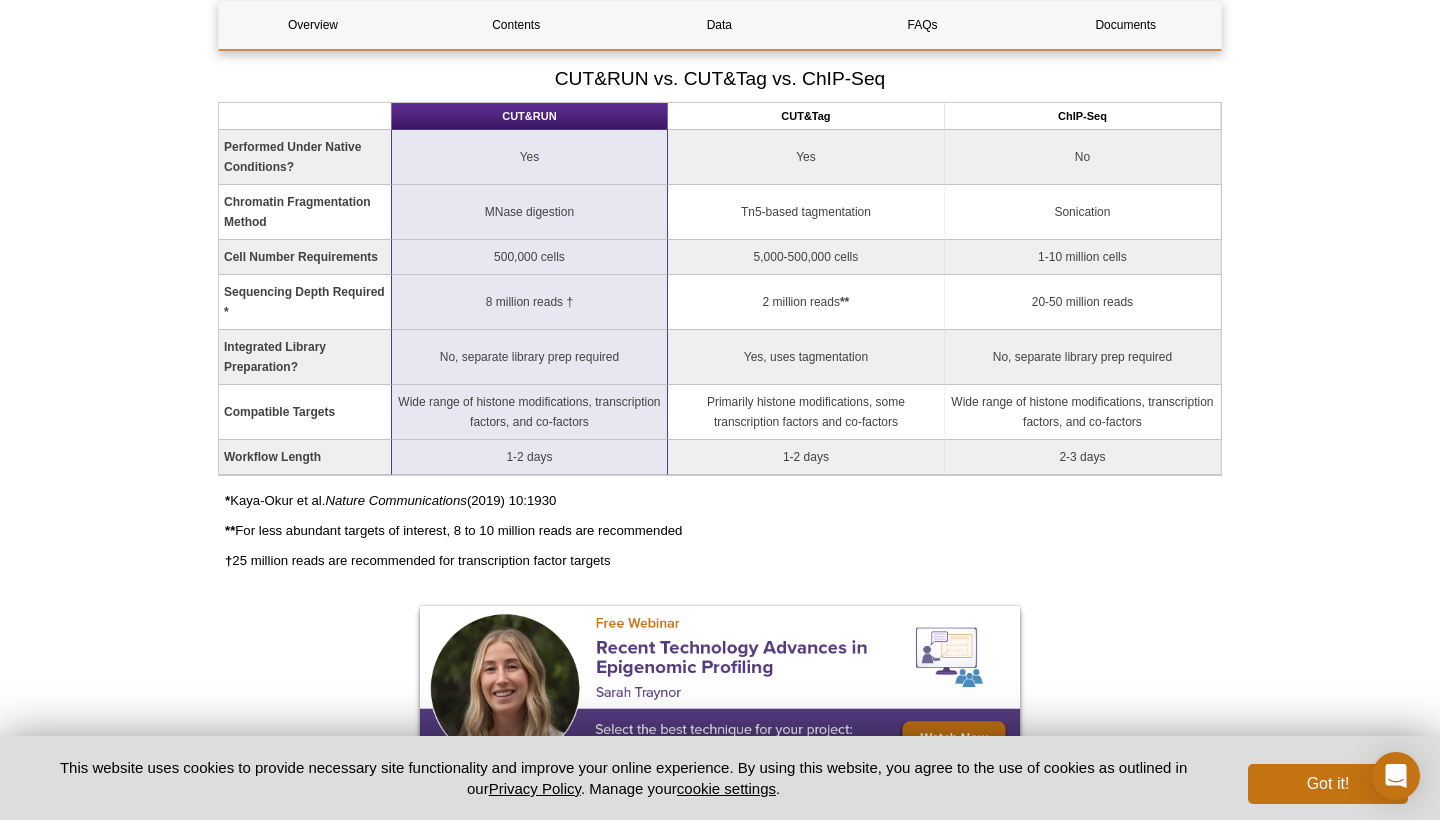 click on "500,000 cells" at bounding box center (530, 257) 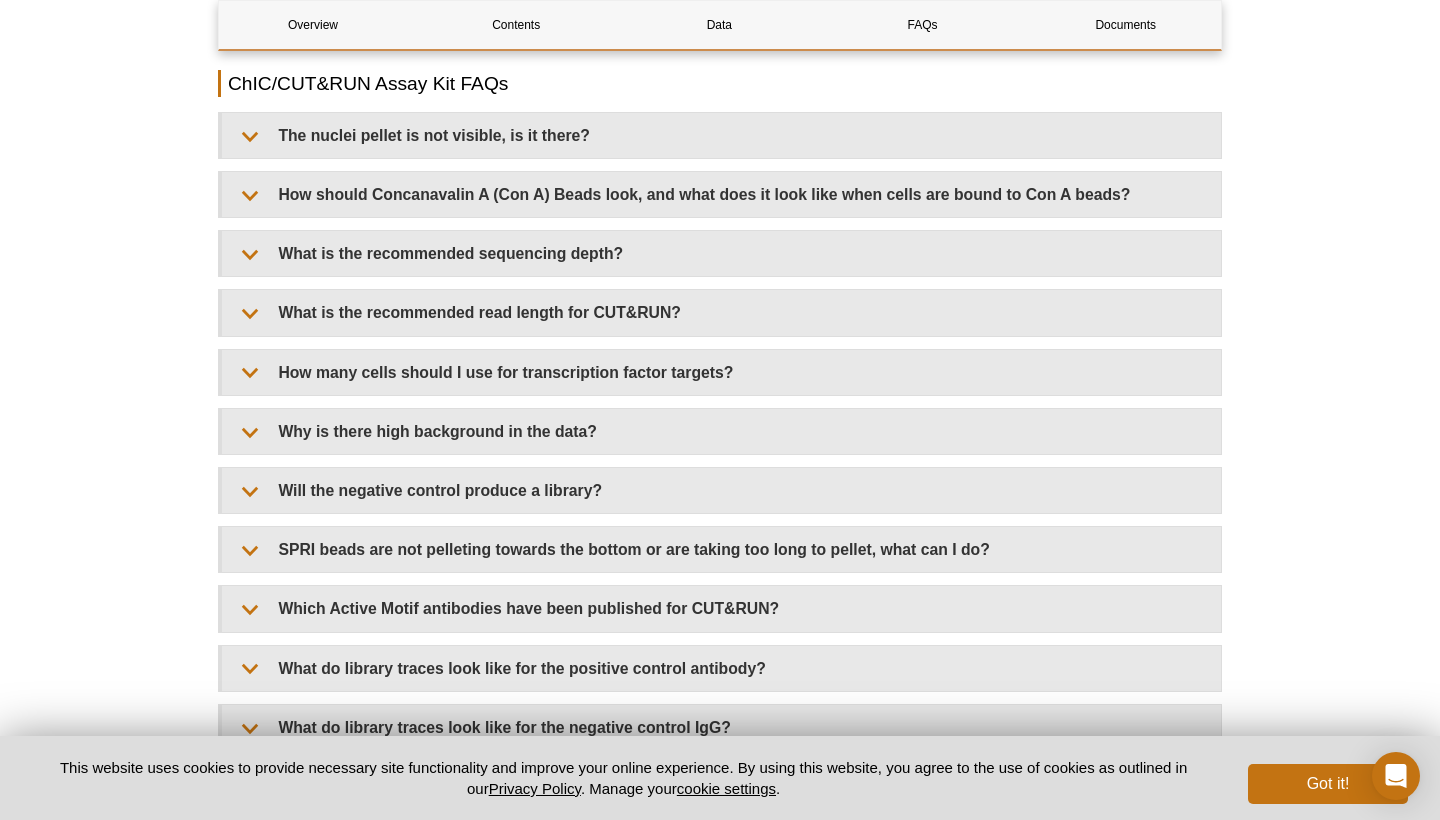 scroll, scrollTop: 5883, scrollLeft: 0, axis: vertical 